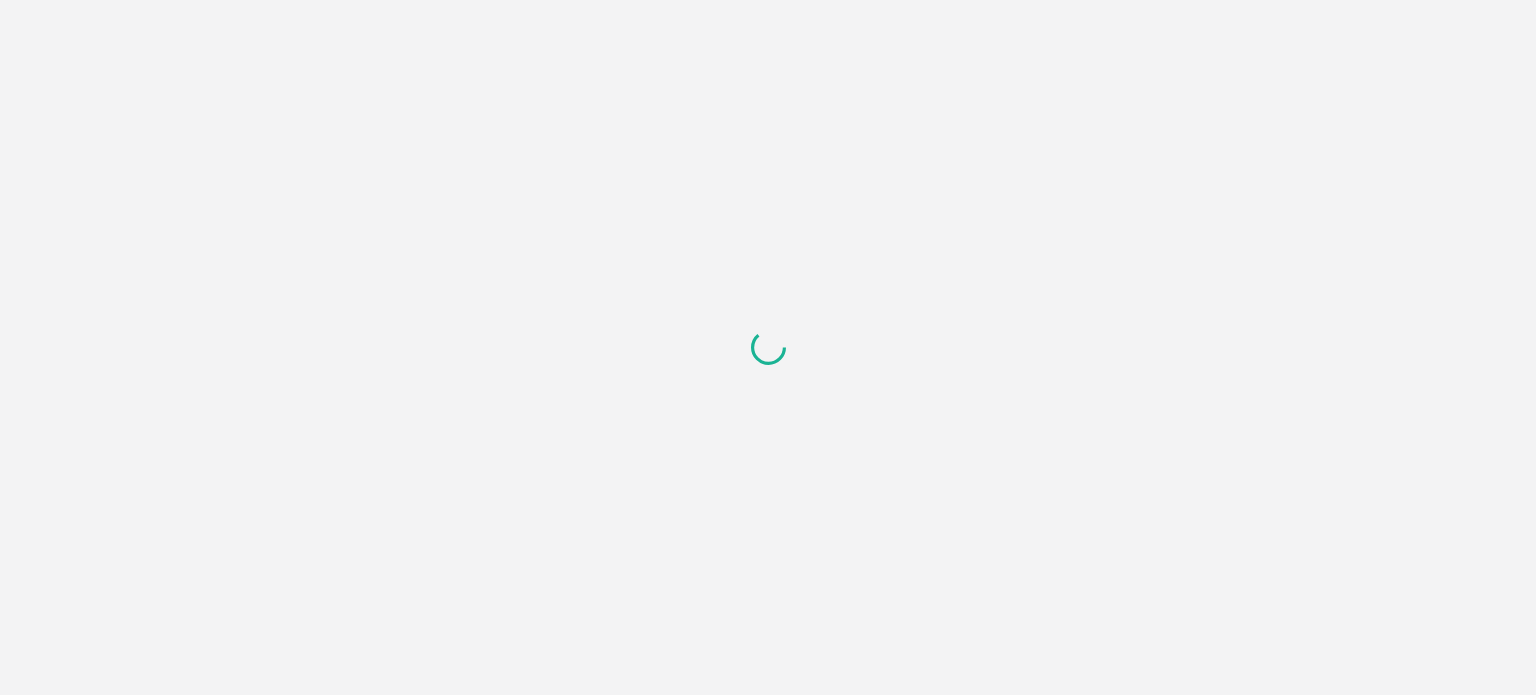 scroll, scrollTop: 0, scrollLeft: 0, axis: both 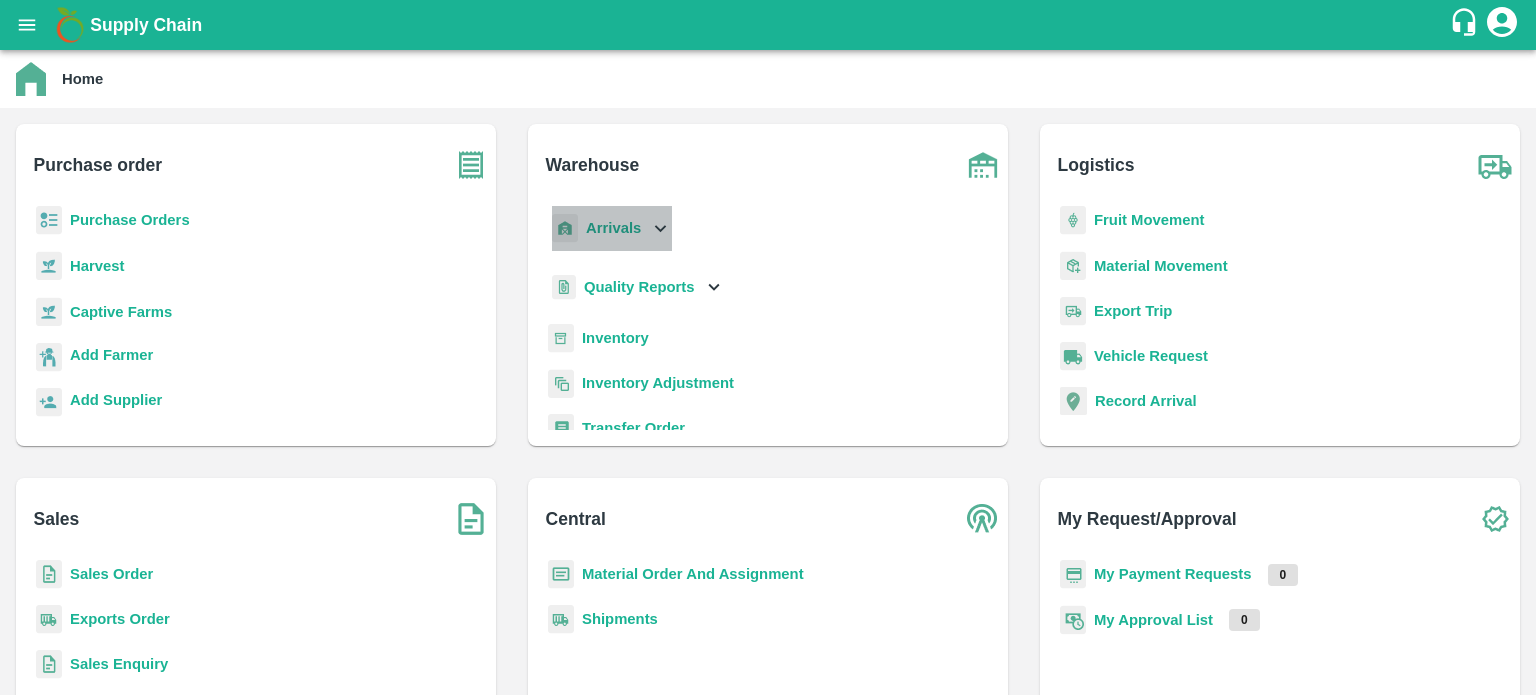 click on "Arrivals" at bounding box center (610, 228) 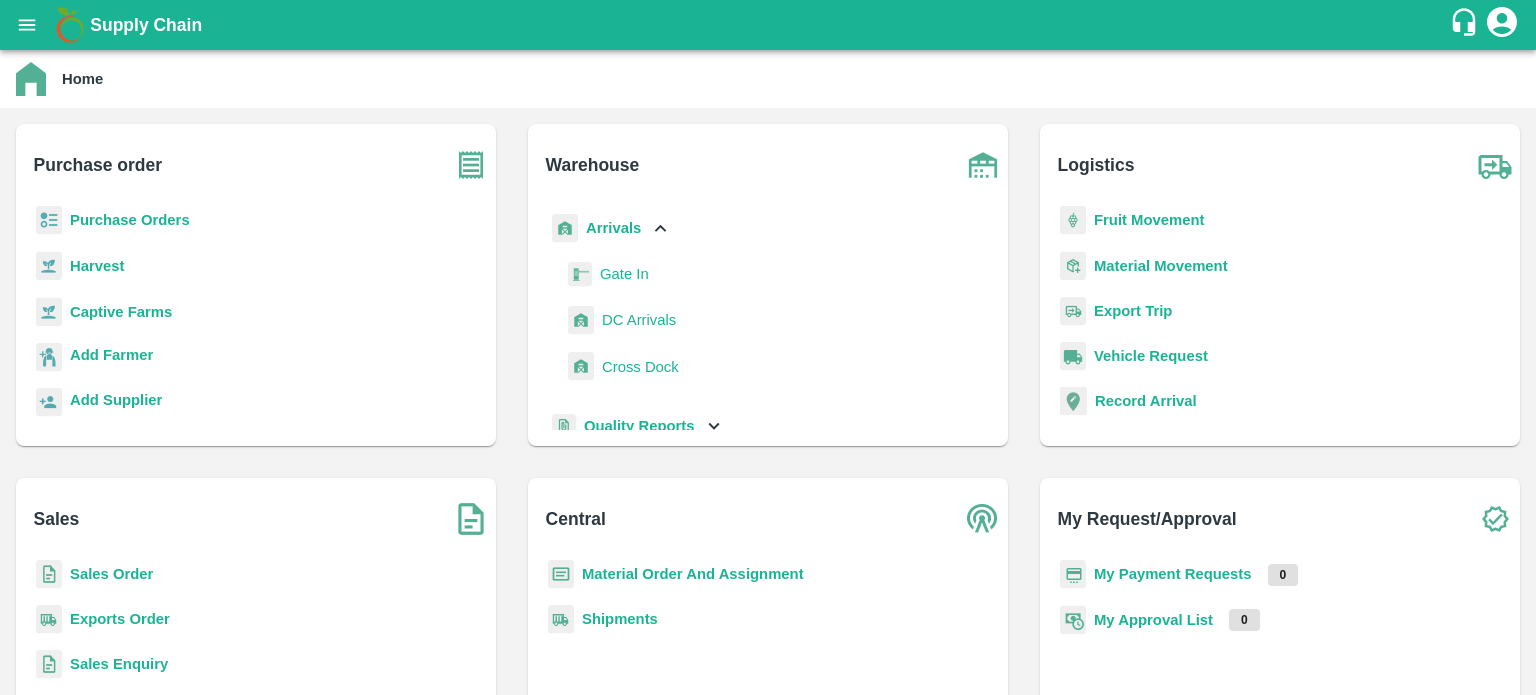 click on "DC Arrivals" at bounding box center [639, 320] 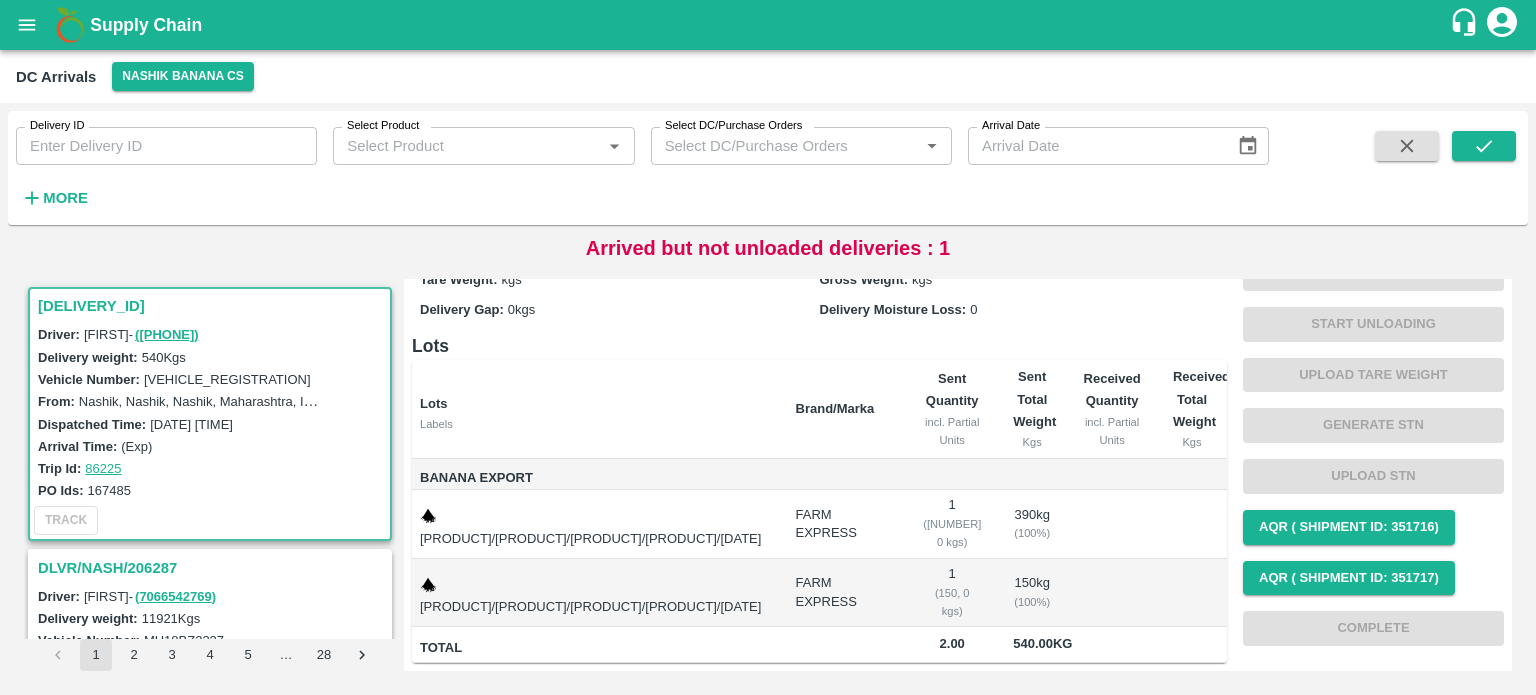 scroll, scrollTop: 0, scrollLeft: 0, axis: both 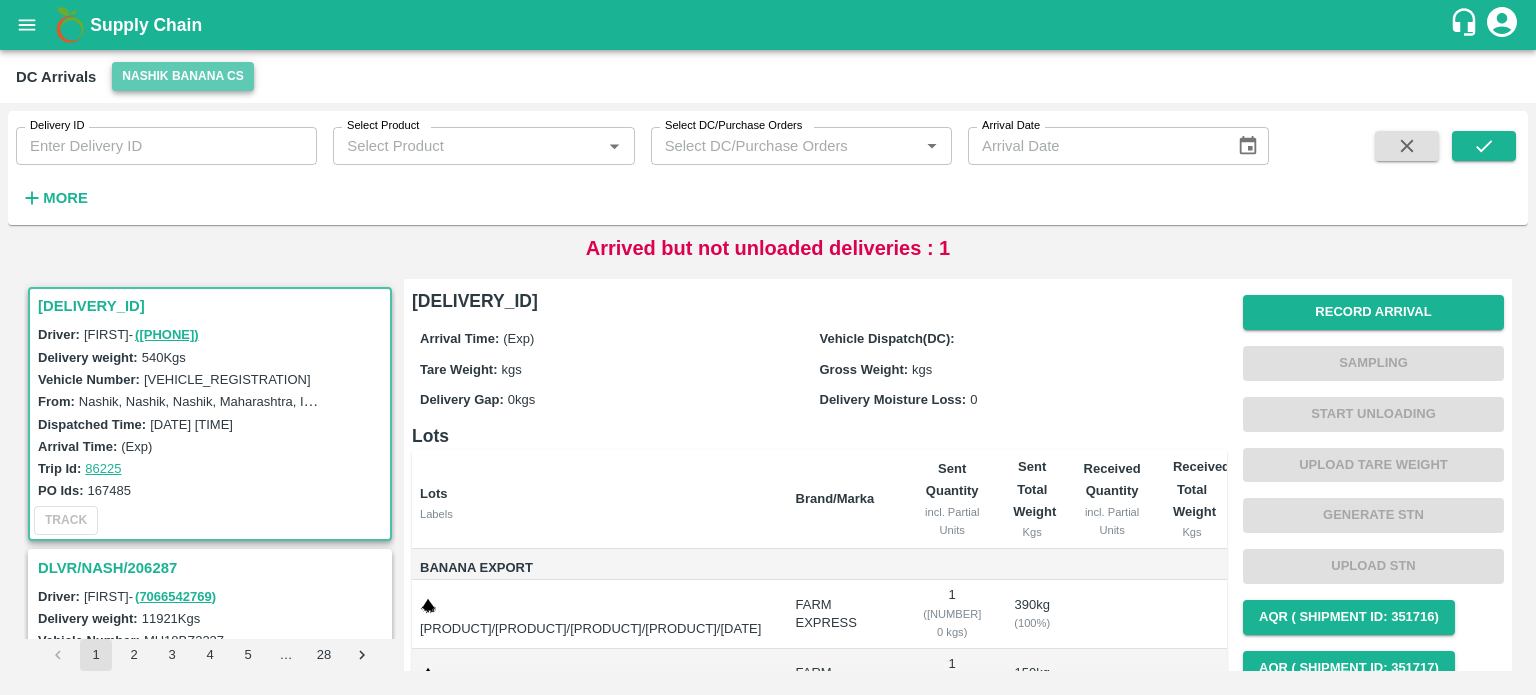 click on "Nashik Banana CS" at bounding box center [183, 76] 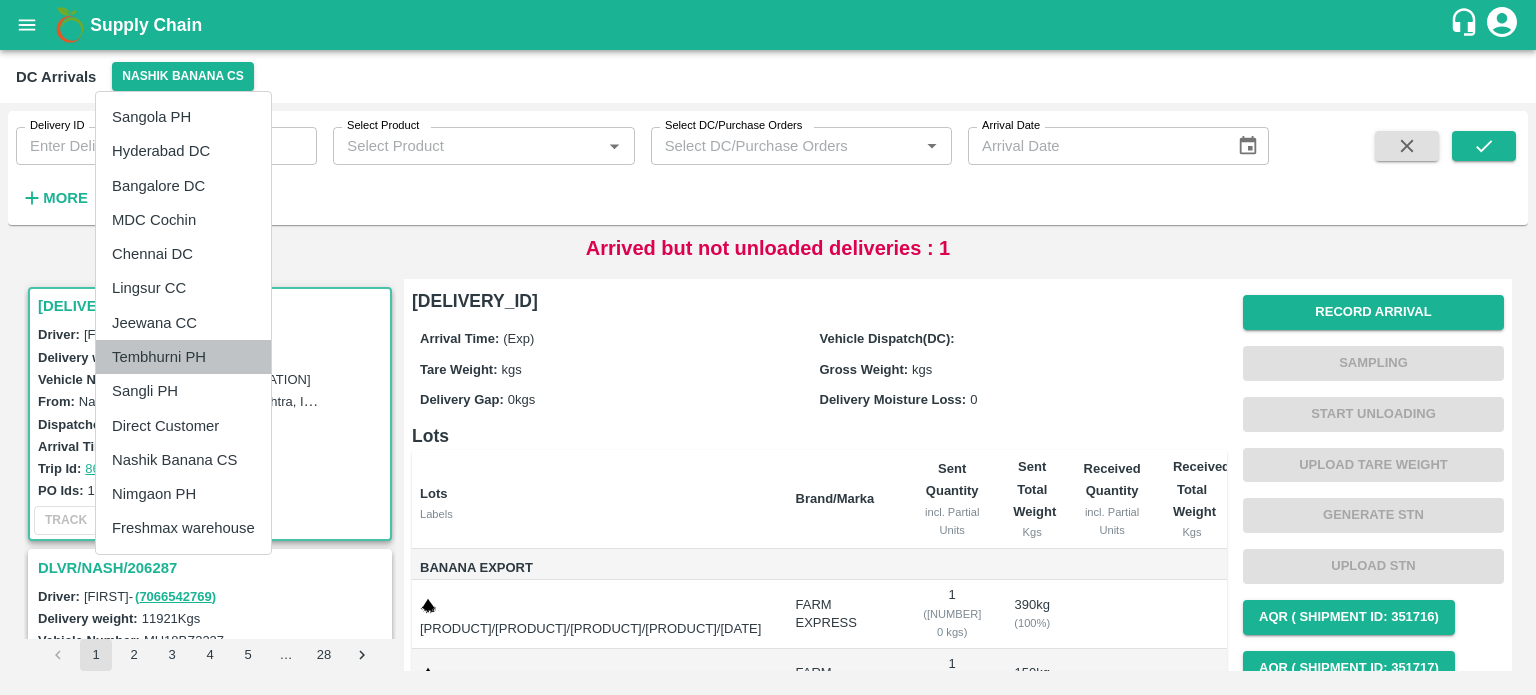 click on "Tembhurni PH" at bounding box center (183, 357) 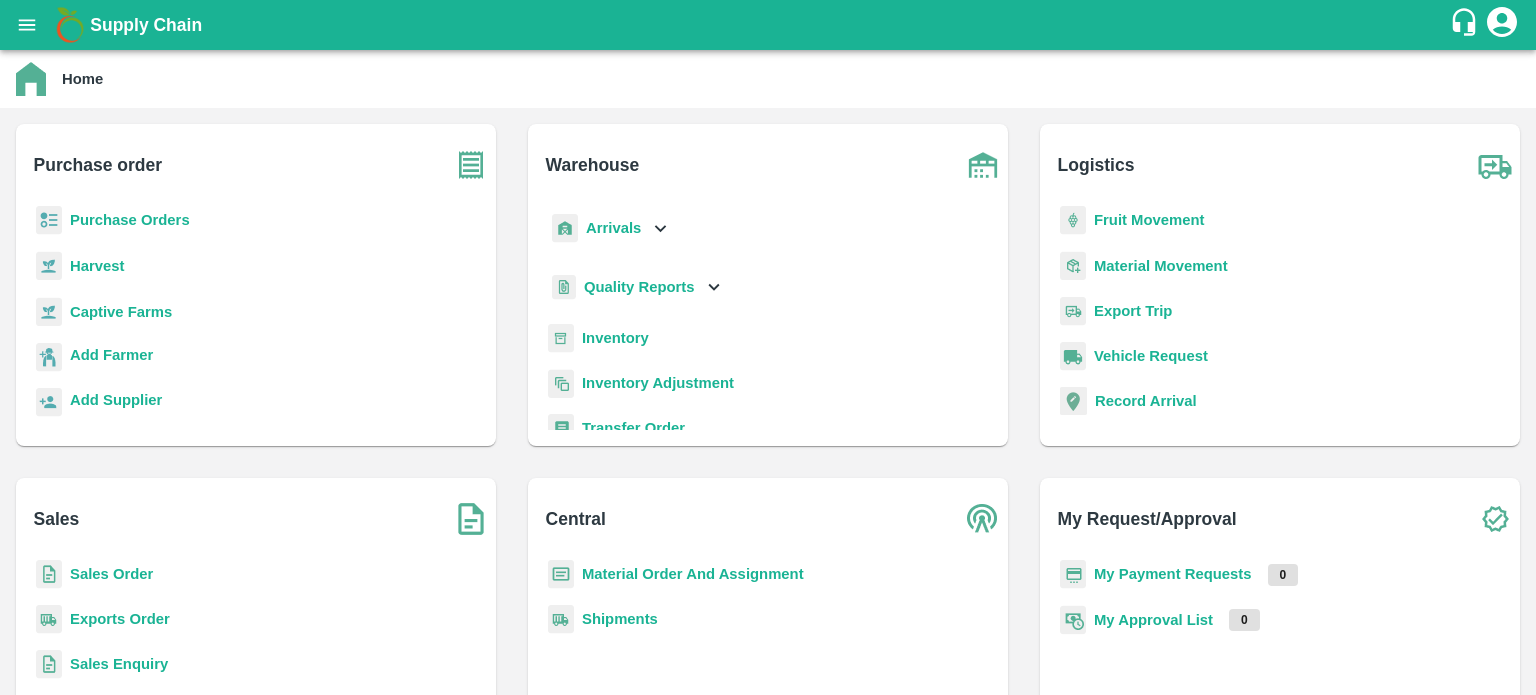 scroll, scrollTop: 0, scrollLeft: 0, axis: both 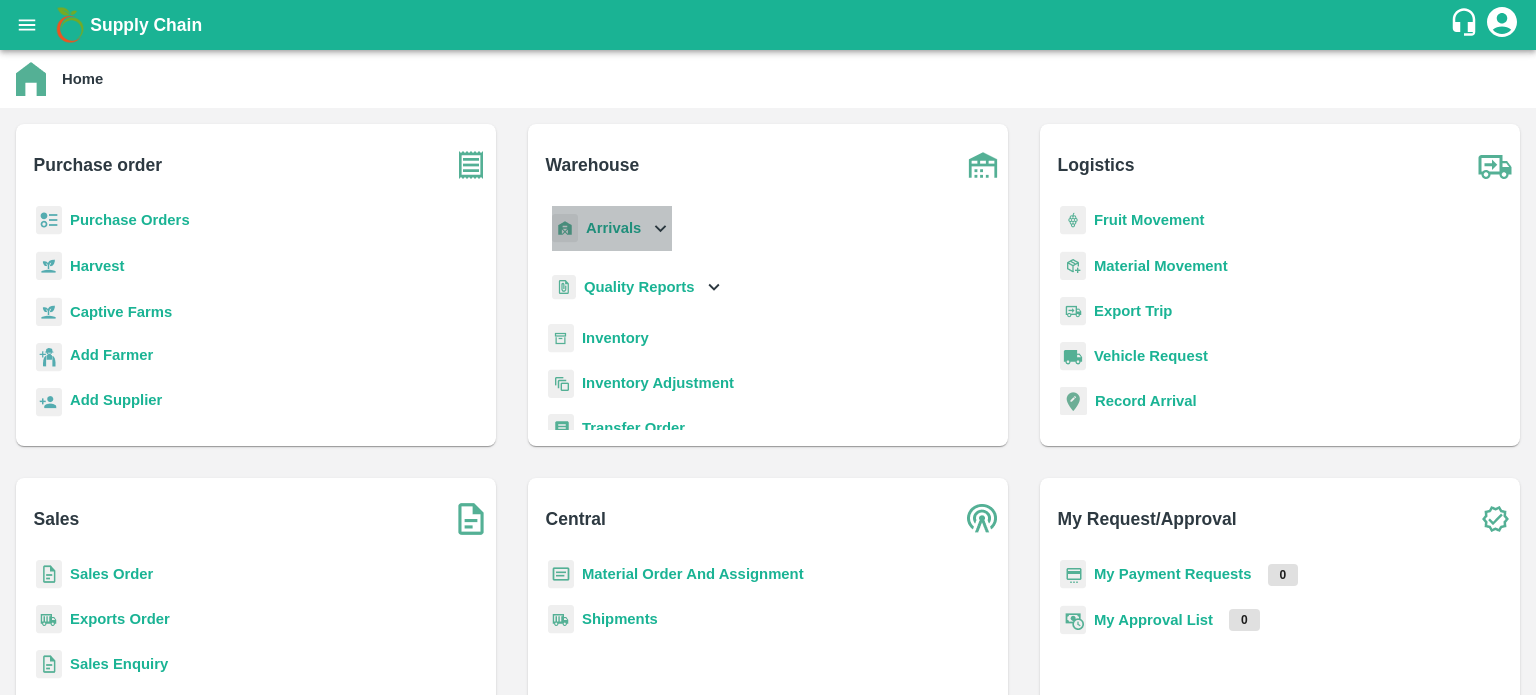 click on "Arrivals" at bounding box center [610, 228] 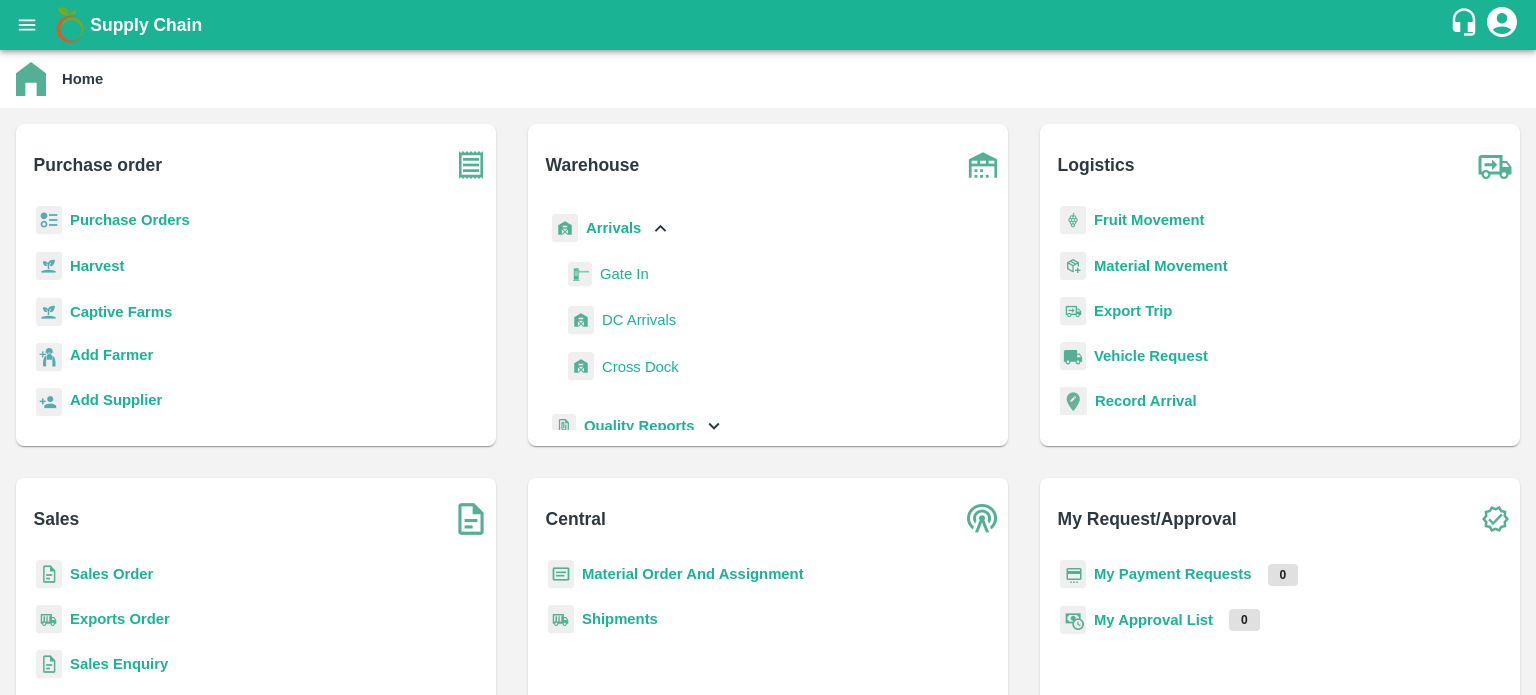 click on "DC Arrivals" at bounding box center (639, 320) 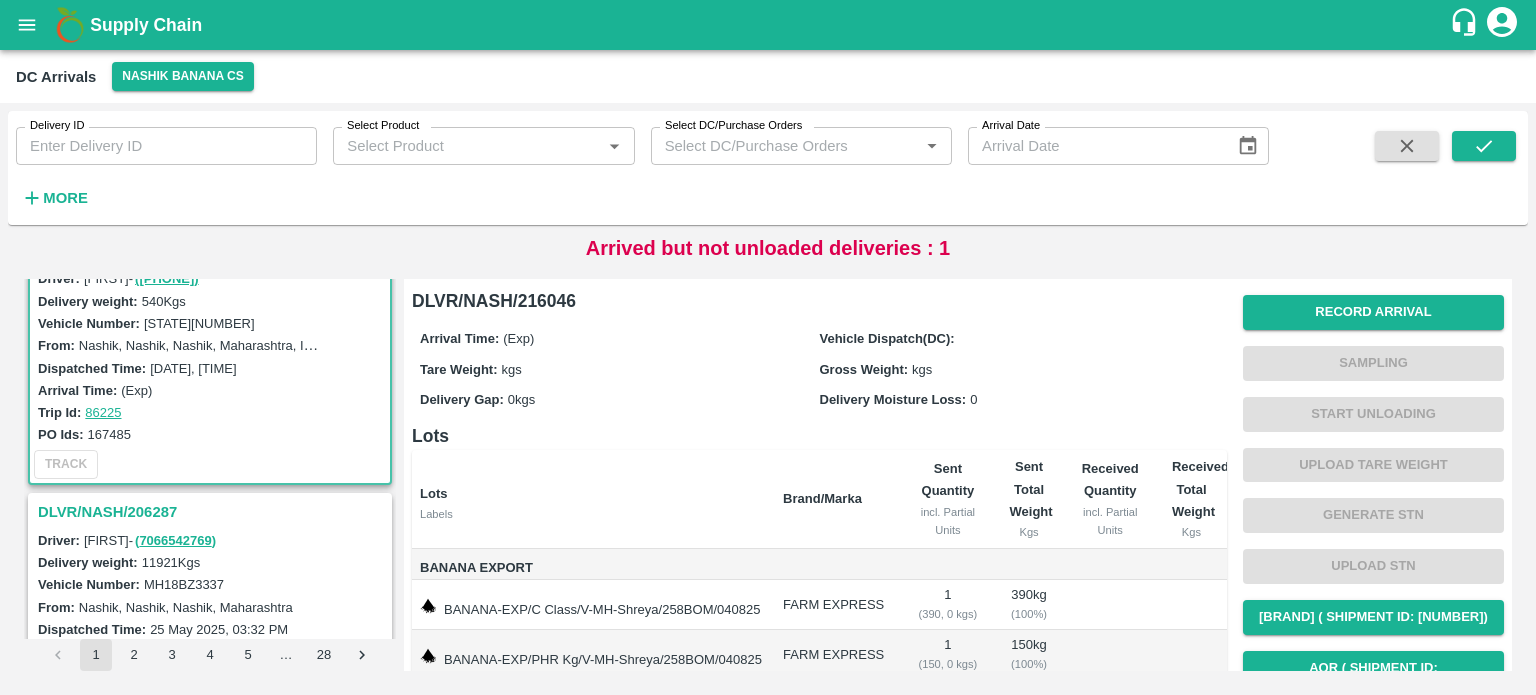 scroll, scrollTop: 0, scrollLeft: 0, axis: both 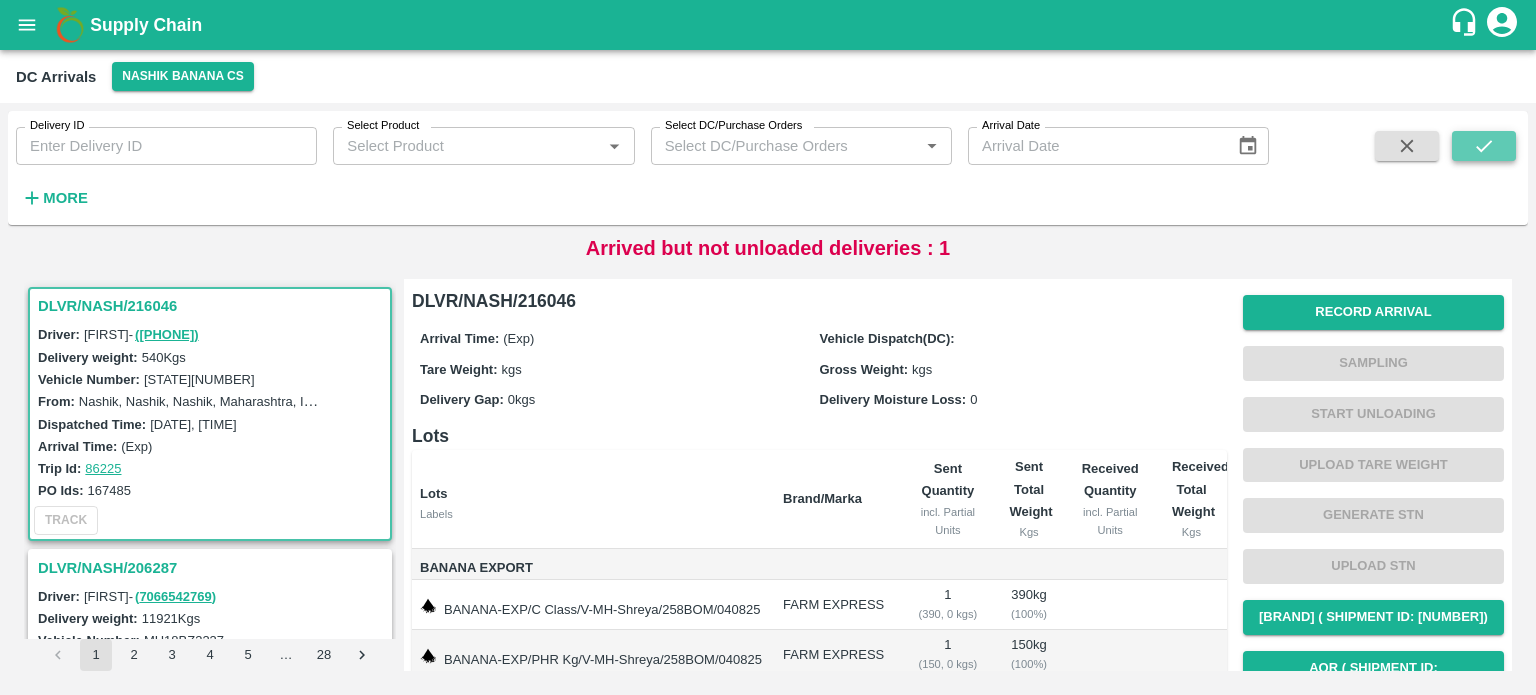 click 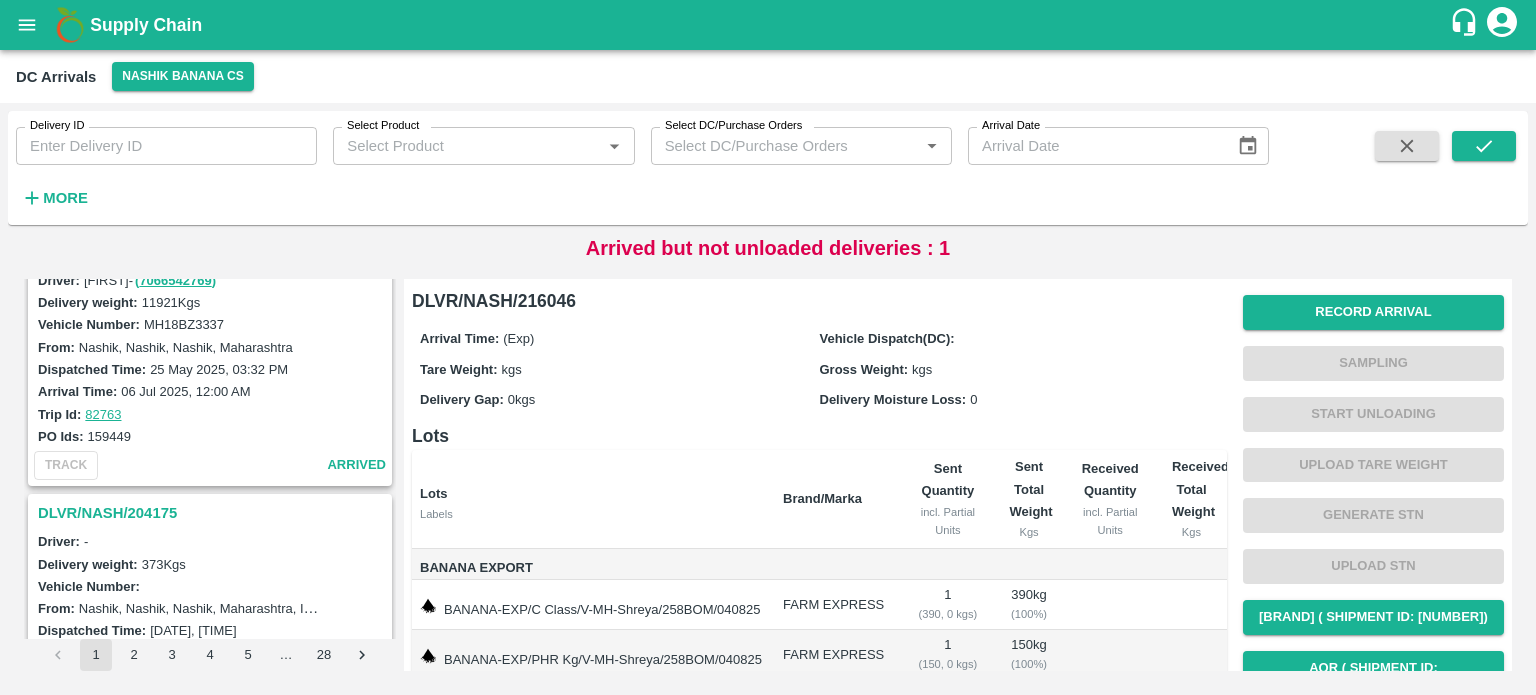 scroll, scrollTop: 0, scrollLeft: 0, axis: both 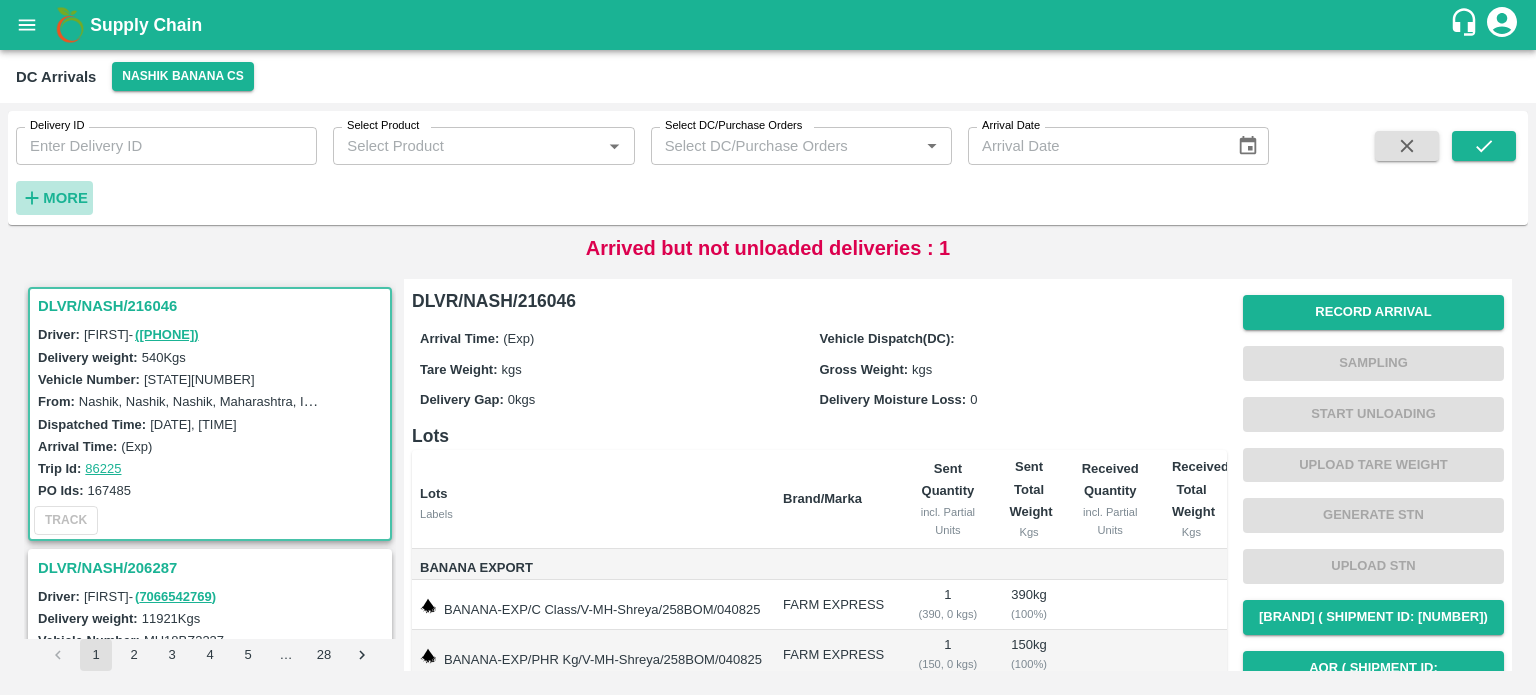 click 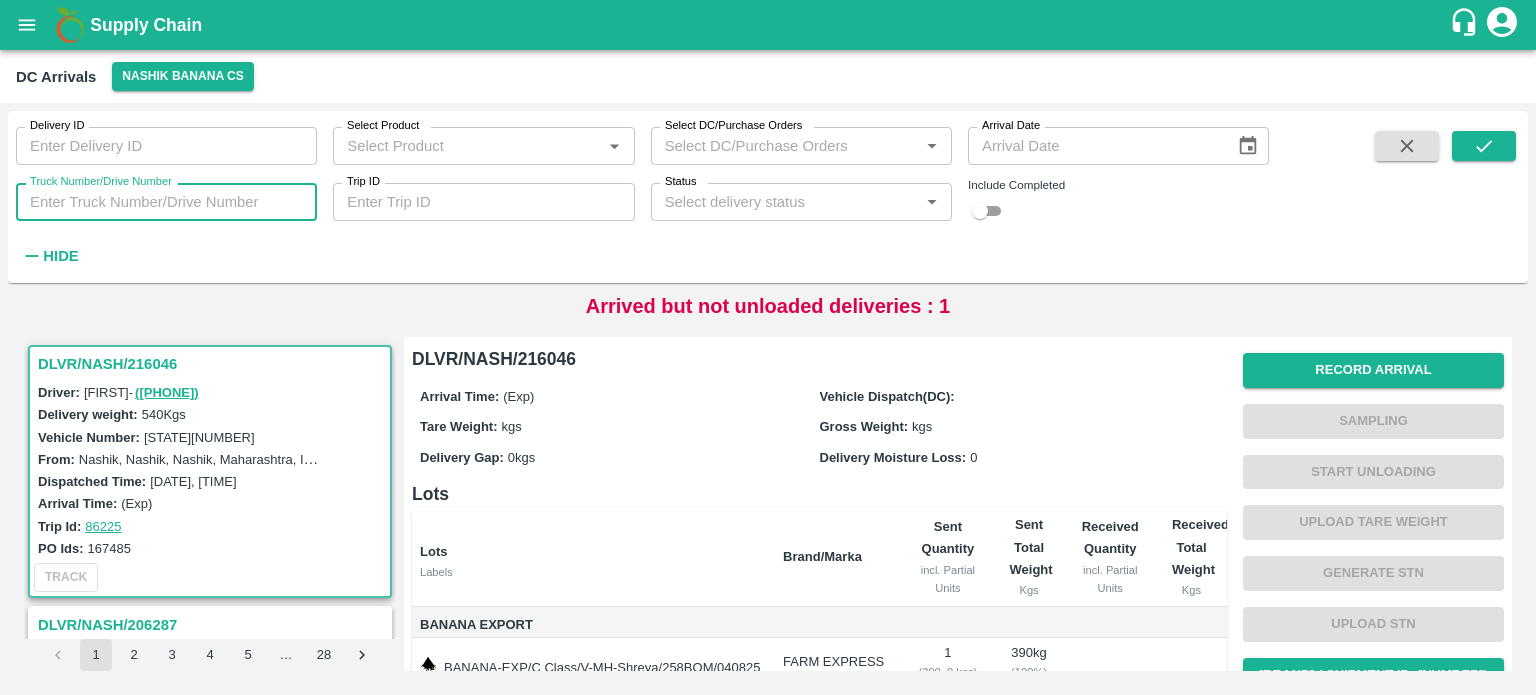 click on "Truck Number/Drive Number" at bounding box center (166, 202) 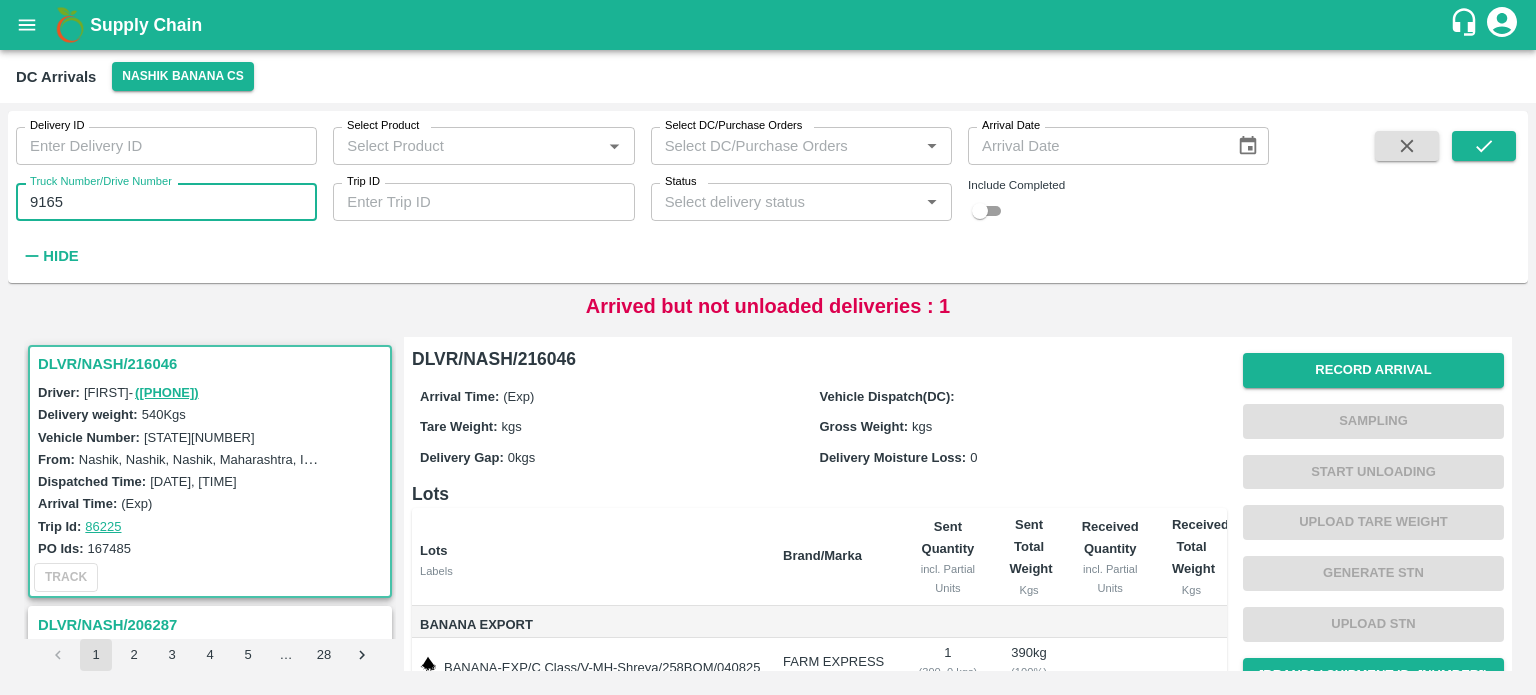 type on "9165" 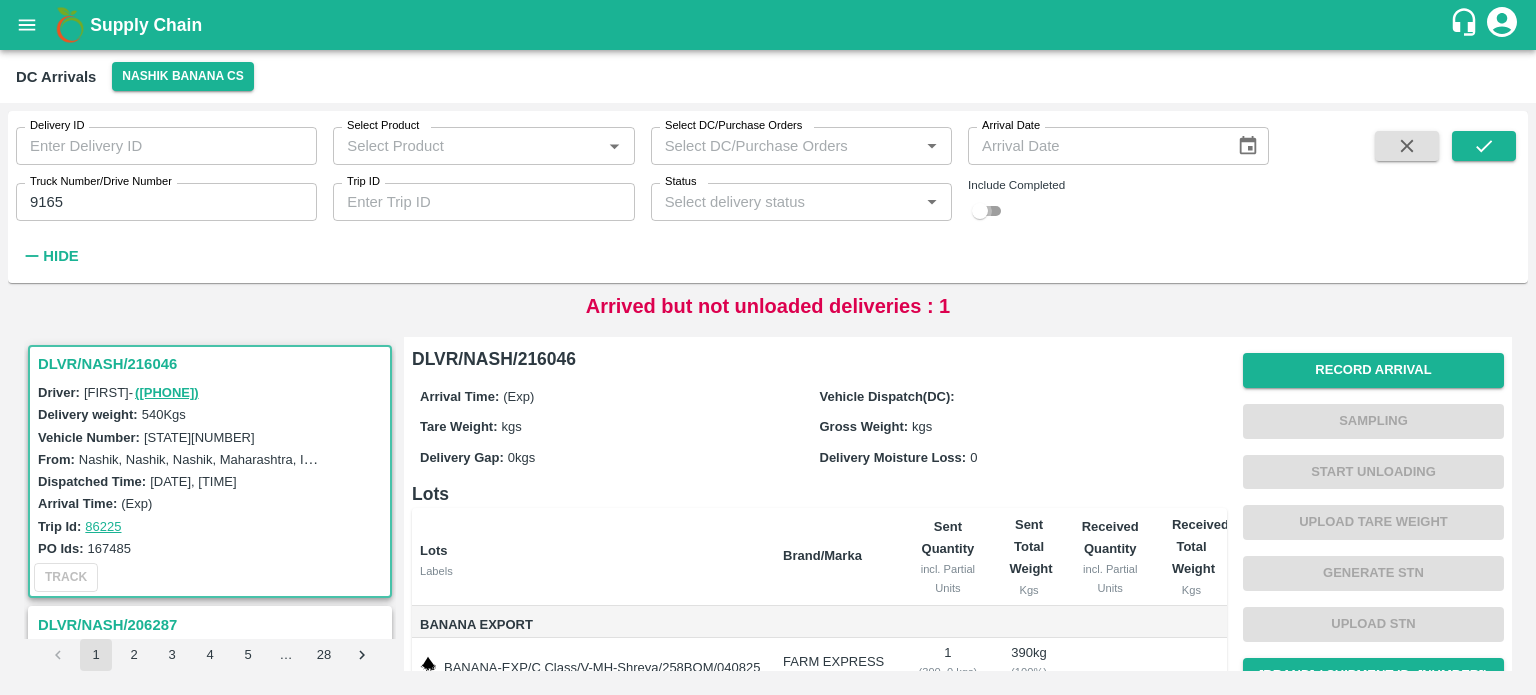click at bounding box center (980, 211) 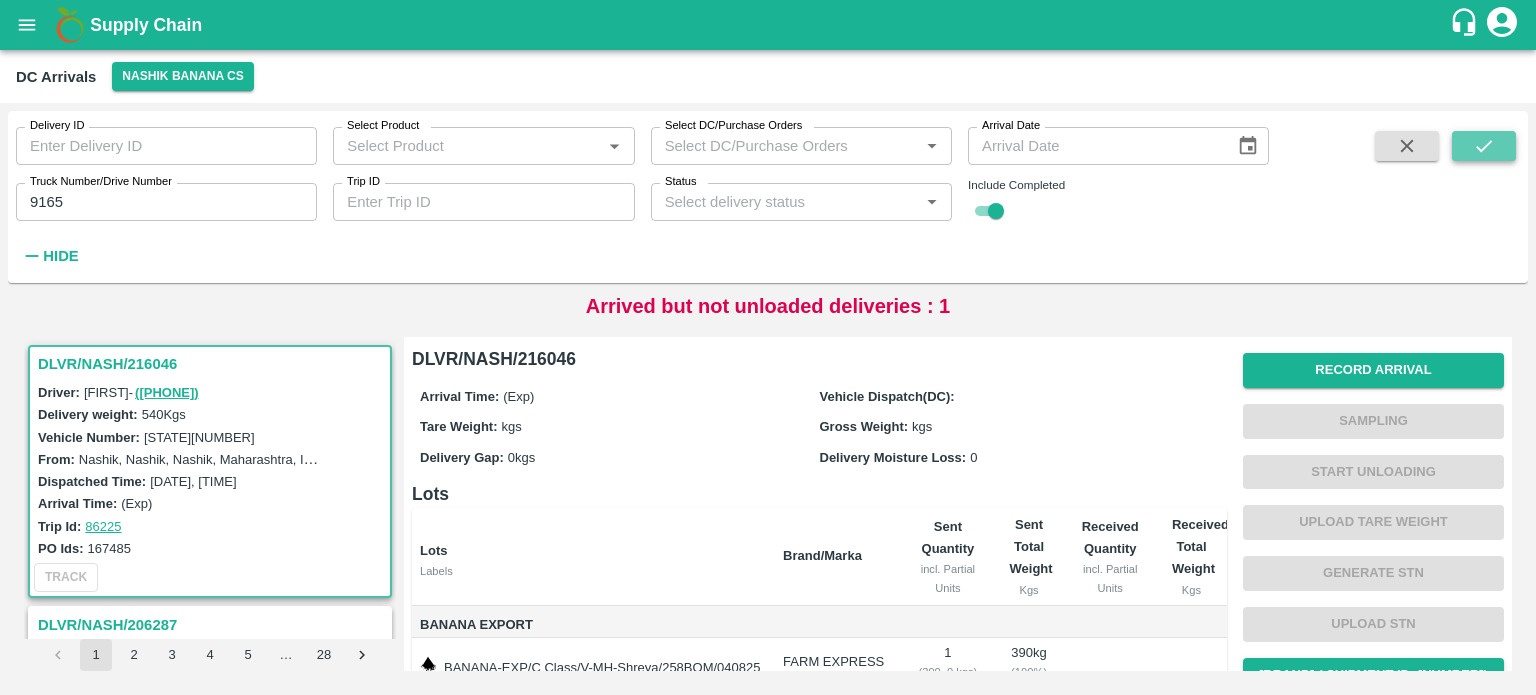 click 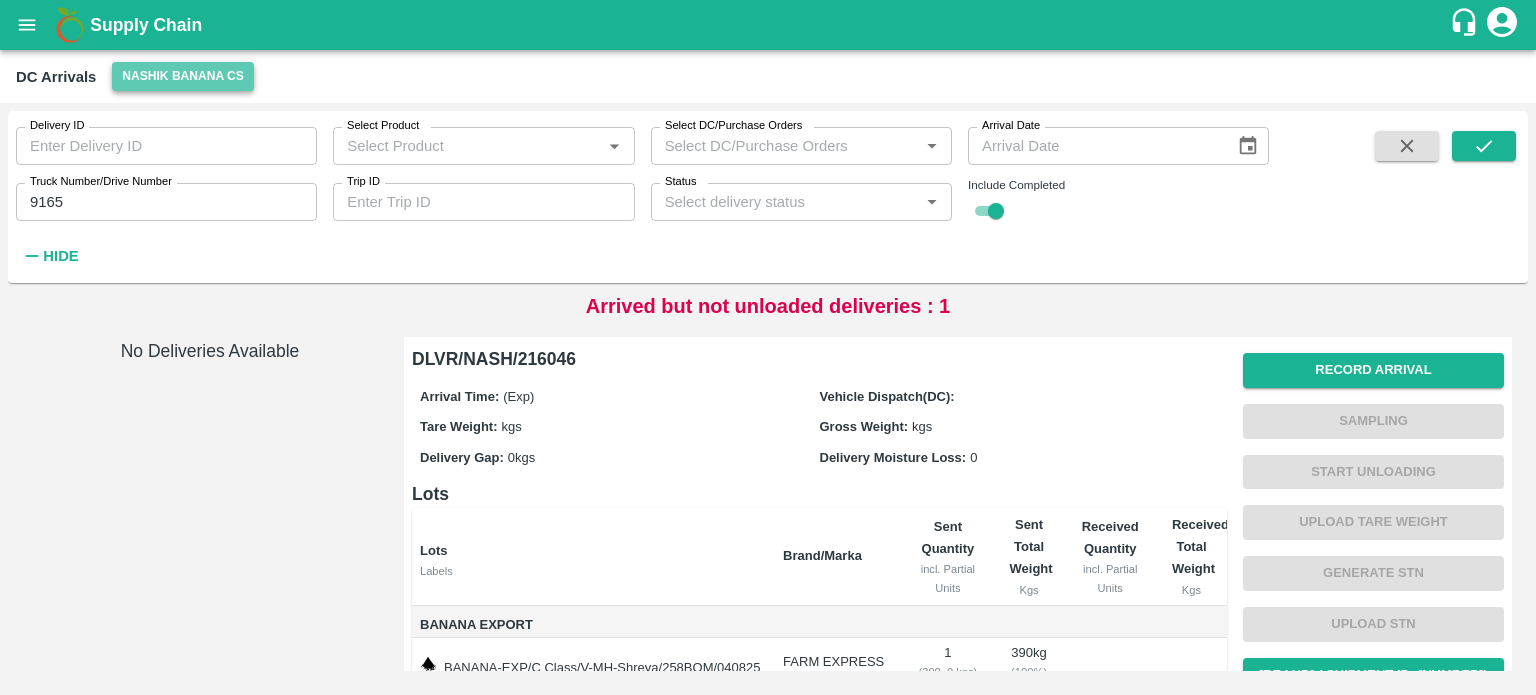 click on "Nashik Banana CS" at bounding box center [183, 76] 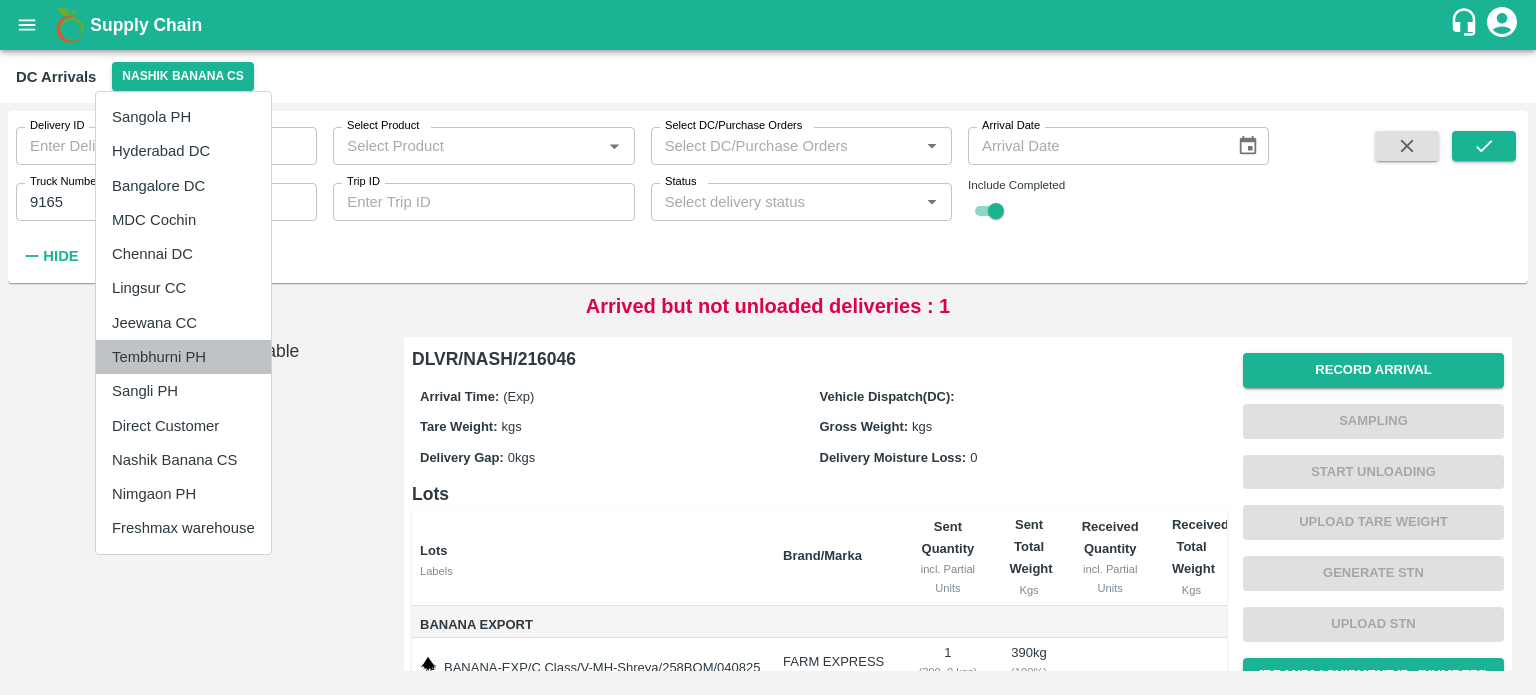 click on "Tembhurni PH" at bounding box center [183, 357] 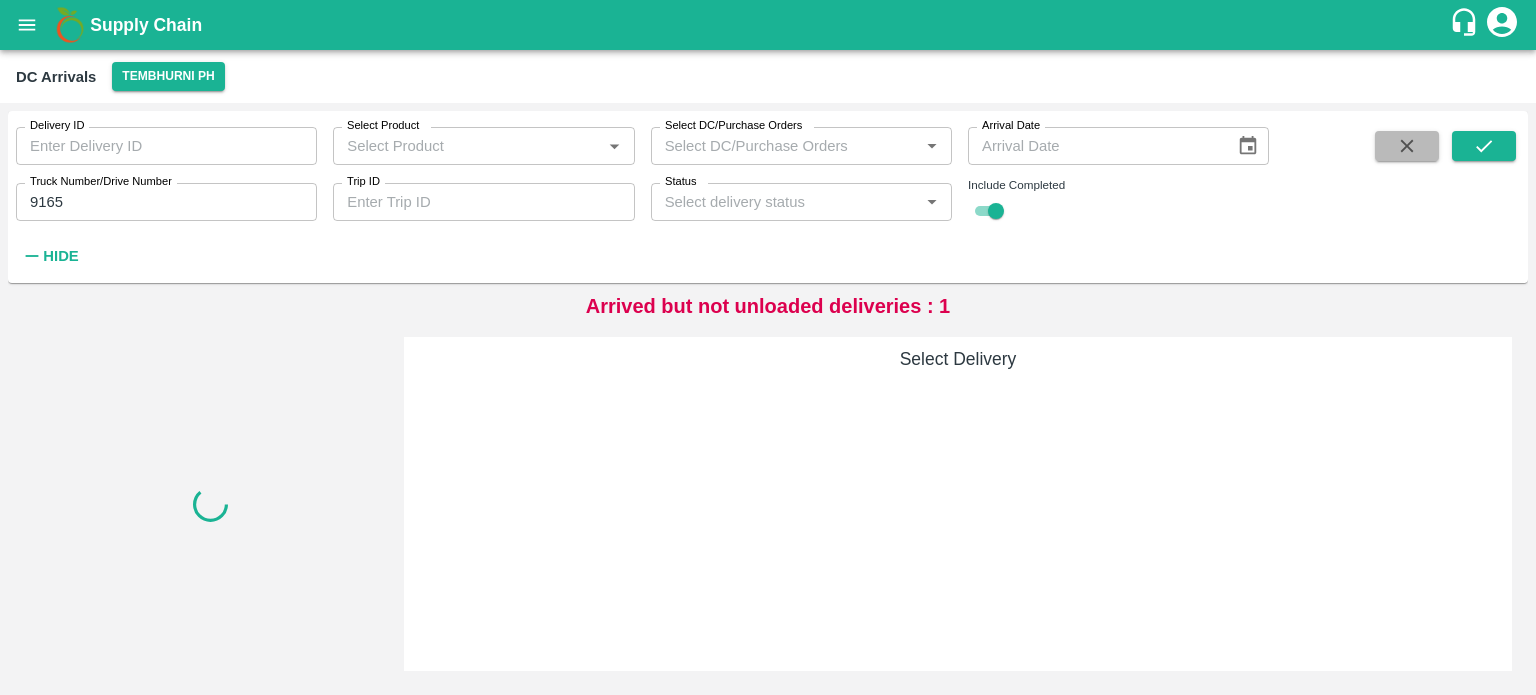 click 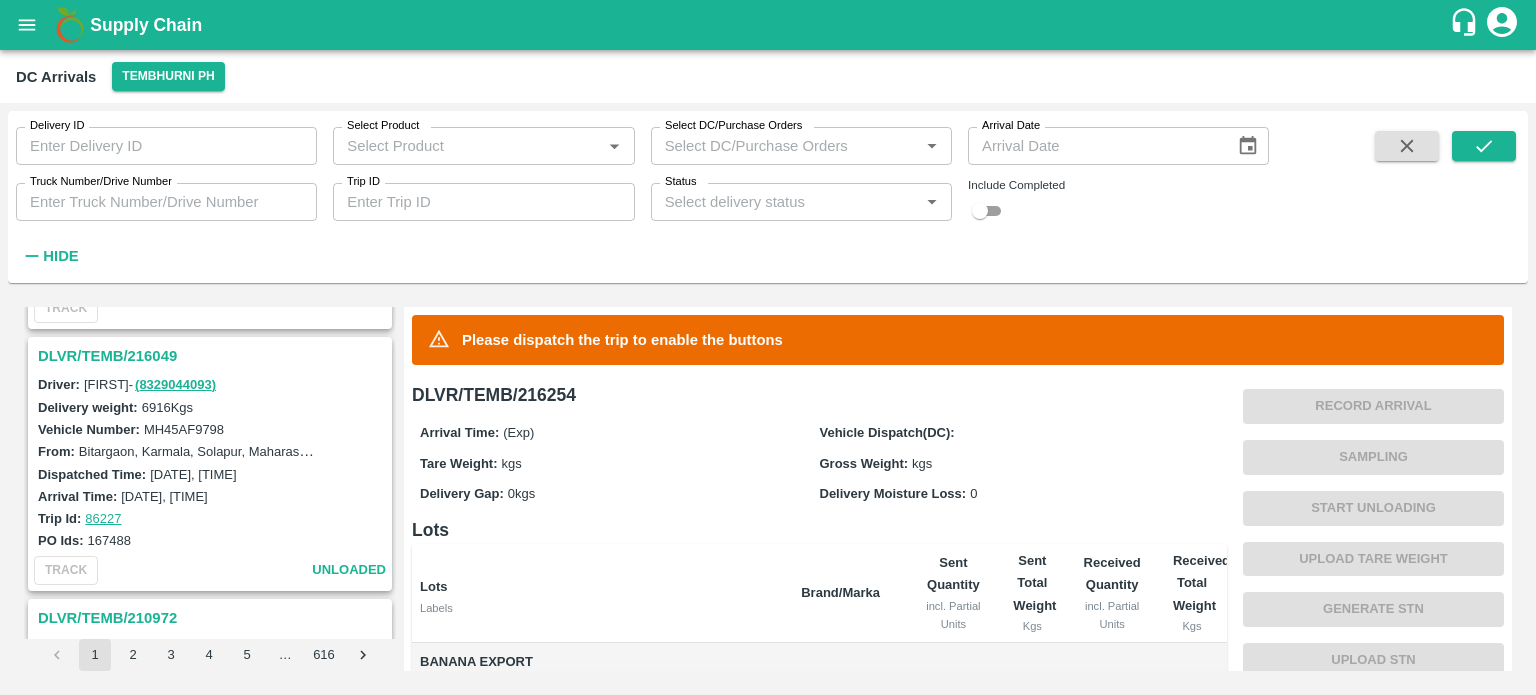 scroll, scrollTop: 2332, scrollLeft: 0, axis: vertical 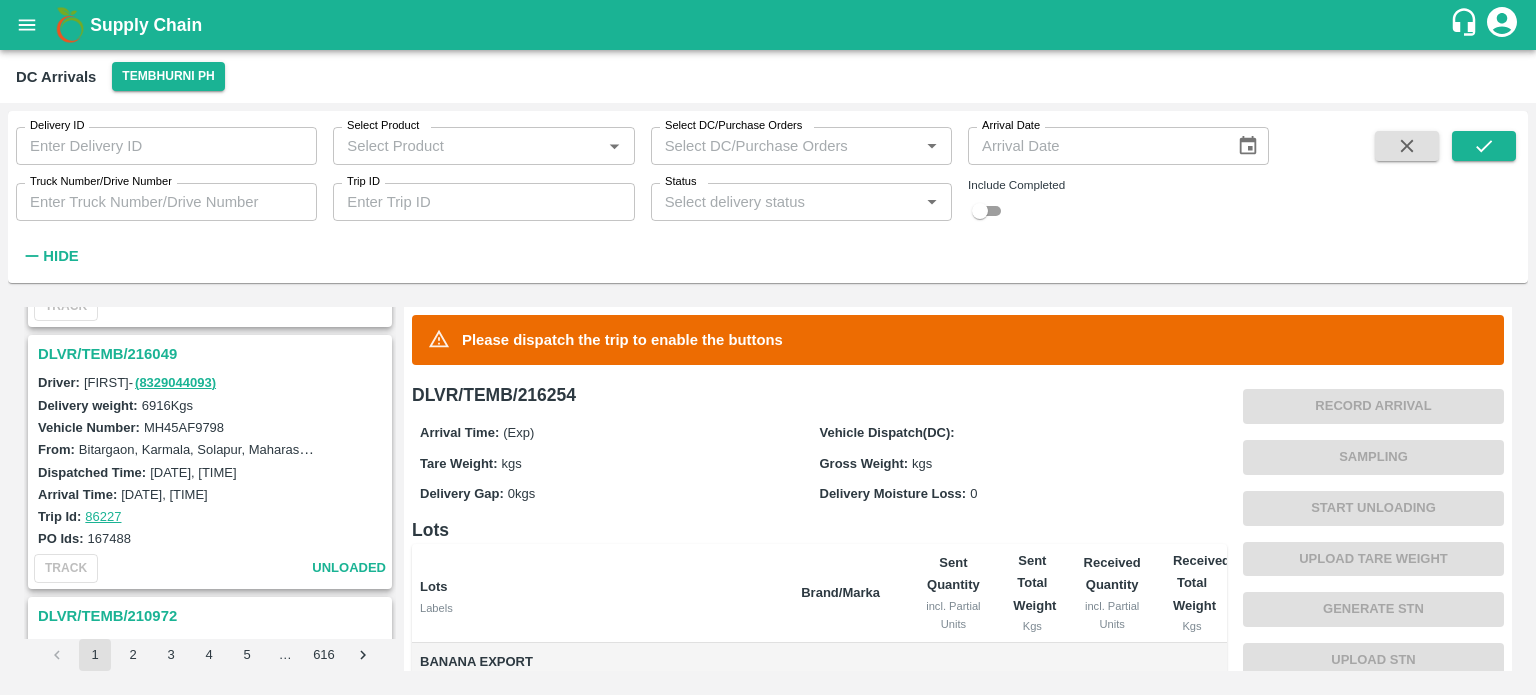 click on "DLVR/TEMB/216049" at bounding box center [213, 354] 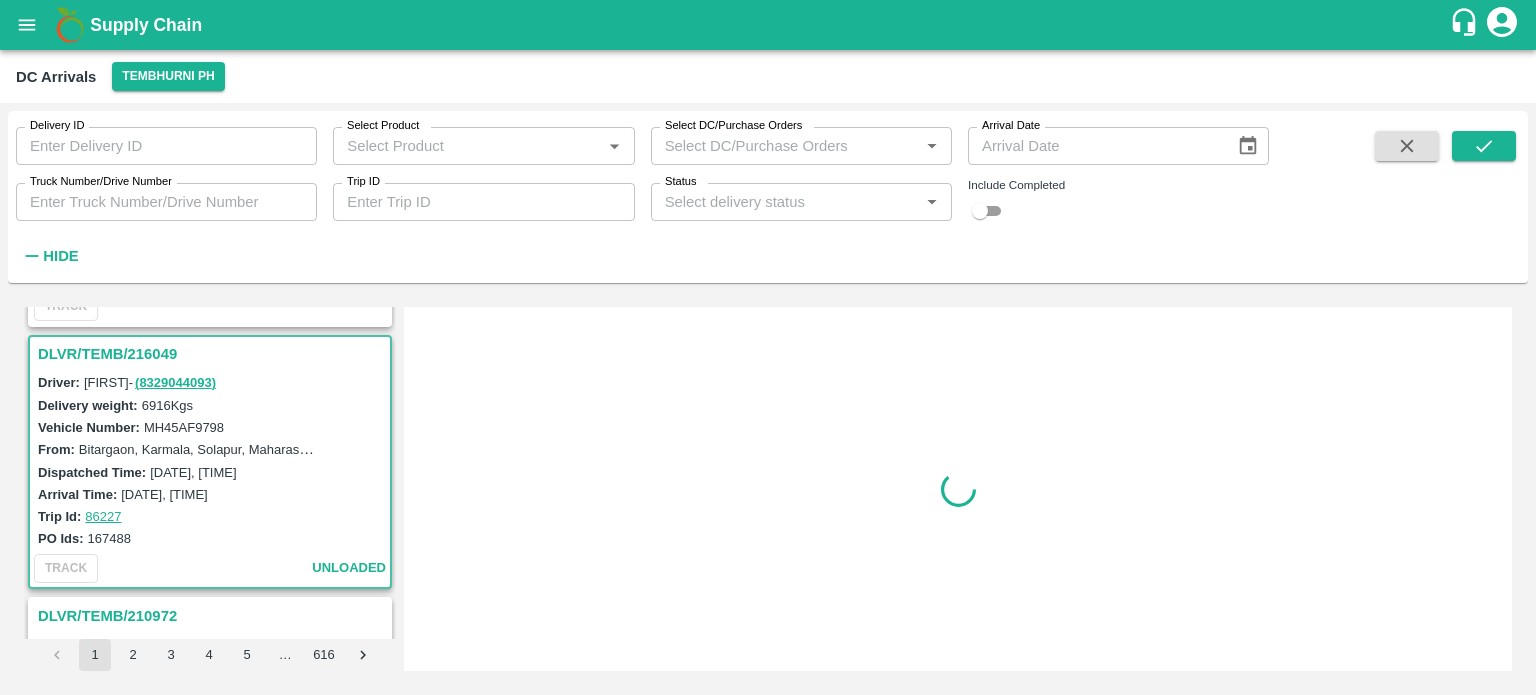 scroll, scrollTop: 2350, scrollLeft: 0, axis: vertical 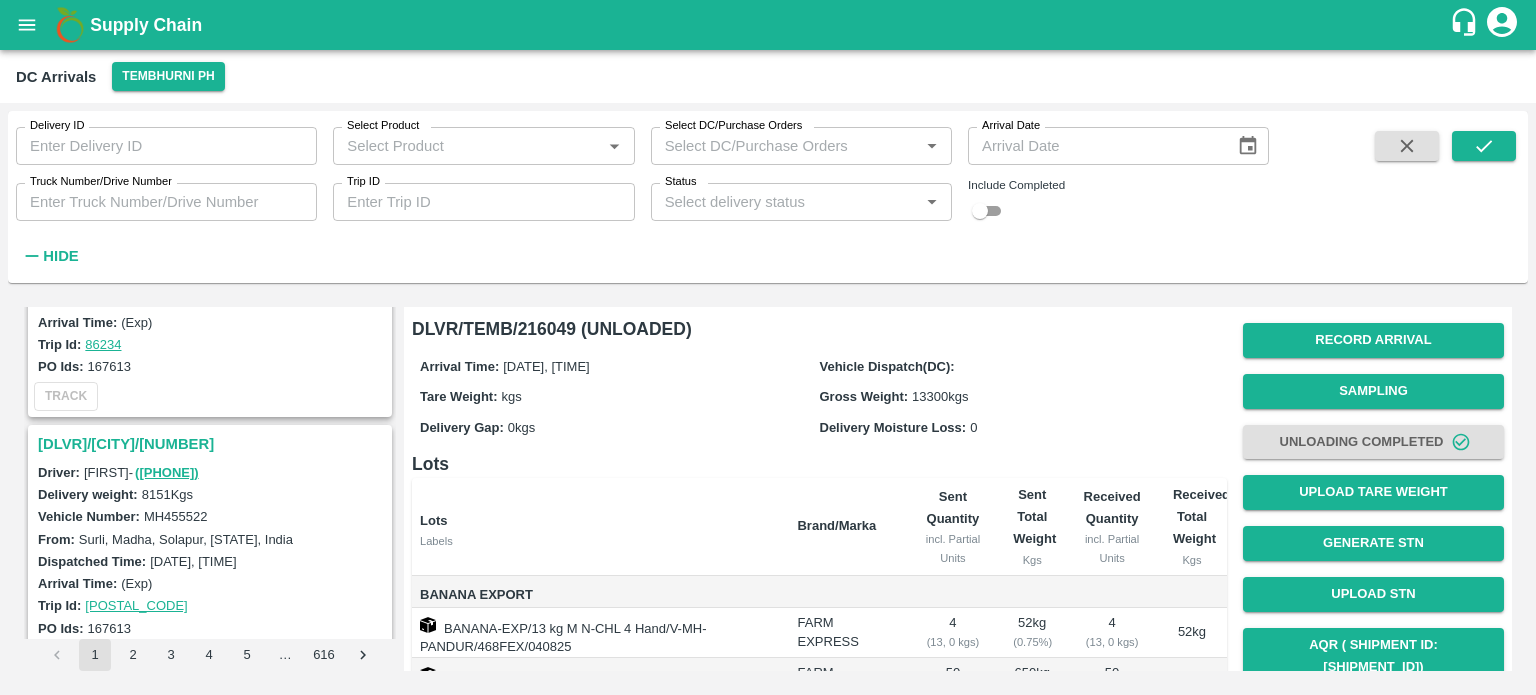 click on "[DLVR]/[CITY]/[NUMBER]" at bounding box center (213, 444) 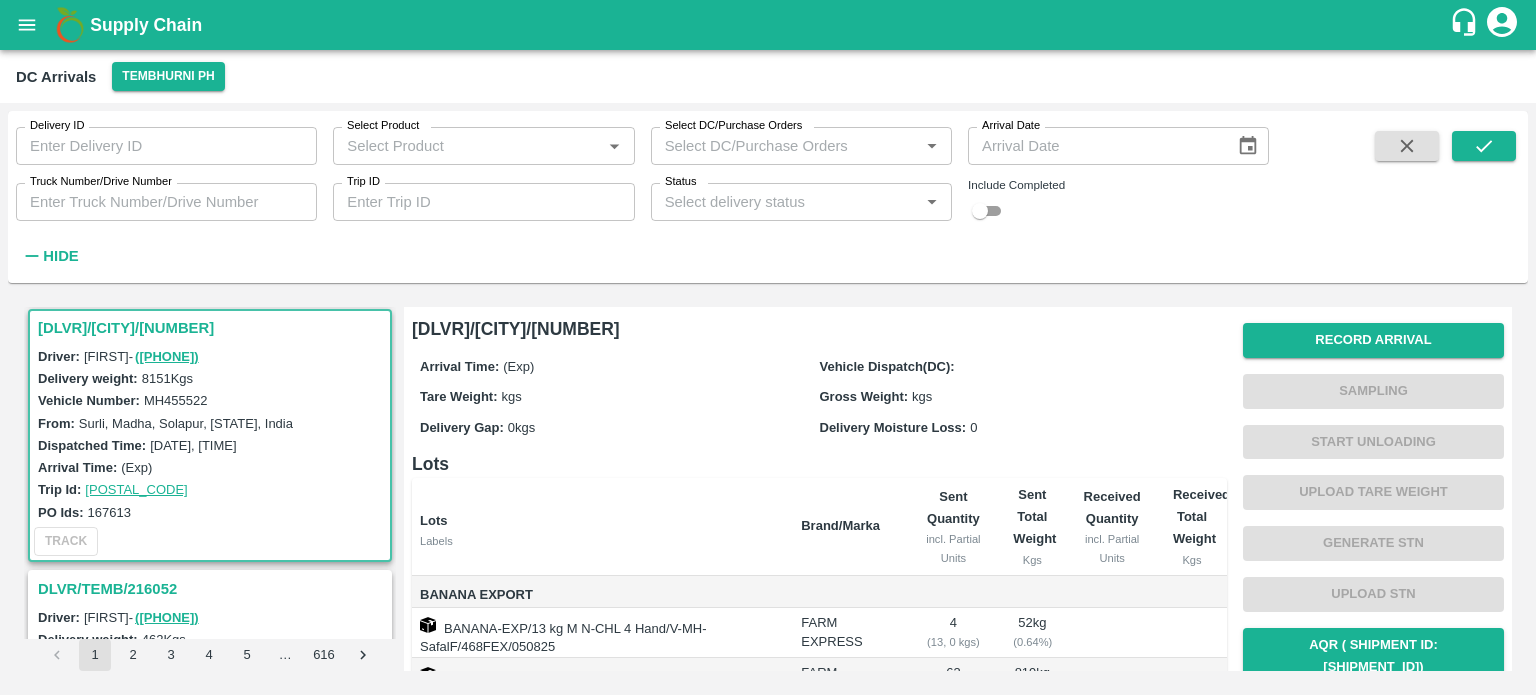 scroll, scrollTop: 1836, scrollLeft: 0, axis: vertical 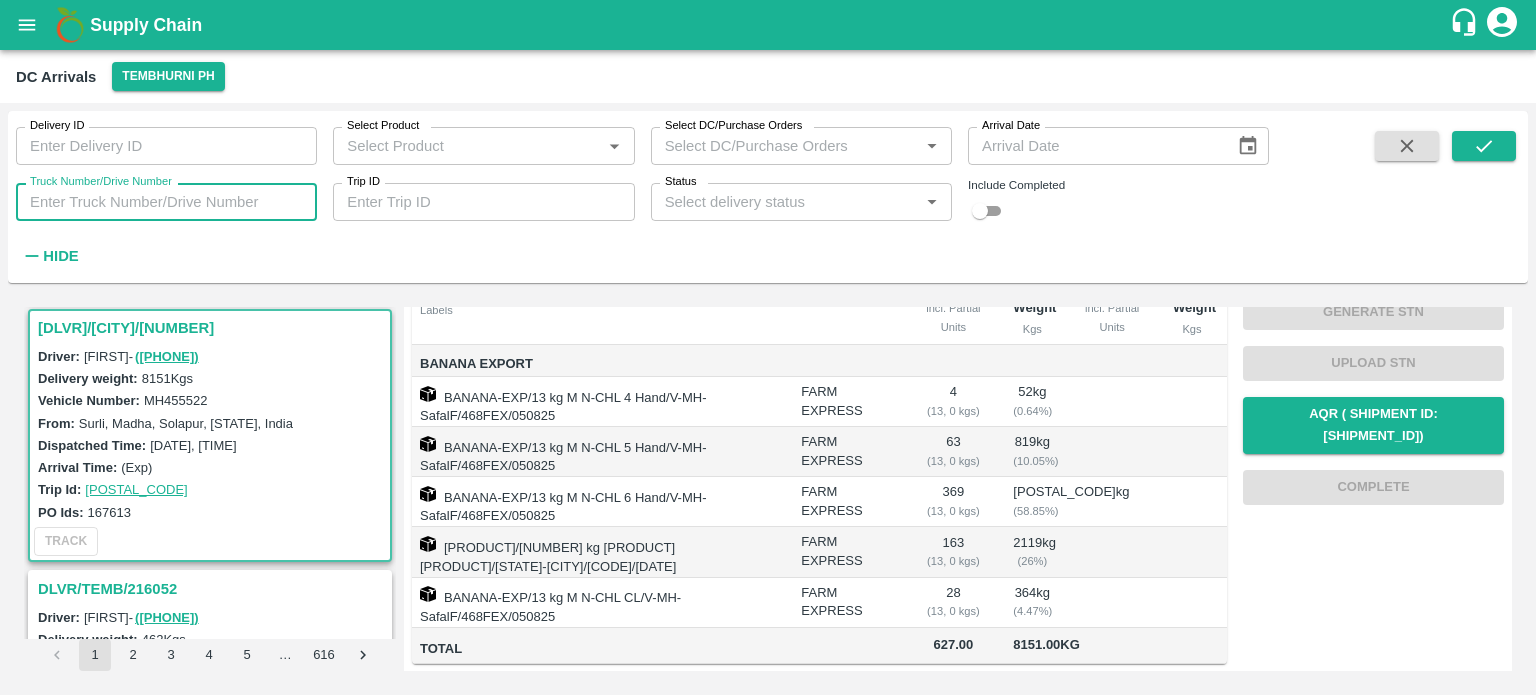 click on "Truck Number/Drive Number" at bounding box center [166, 202] 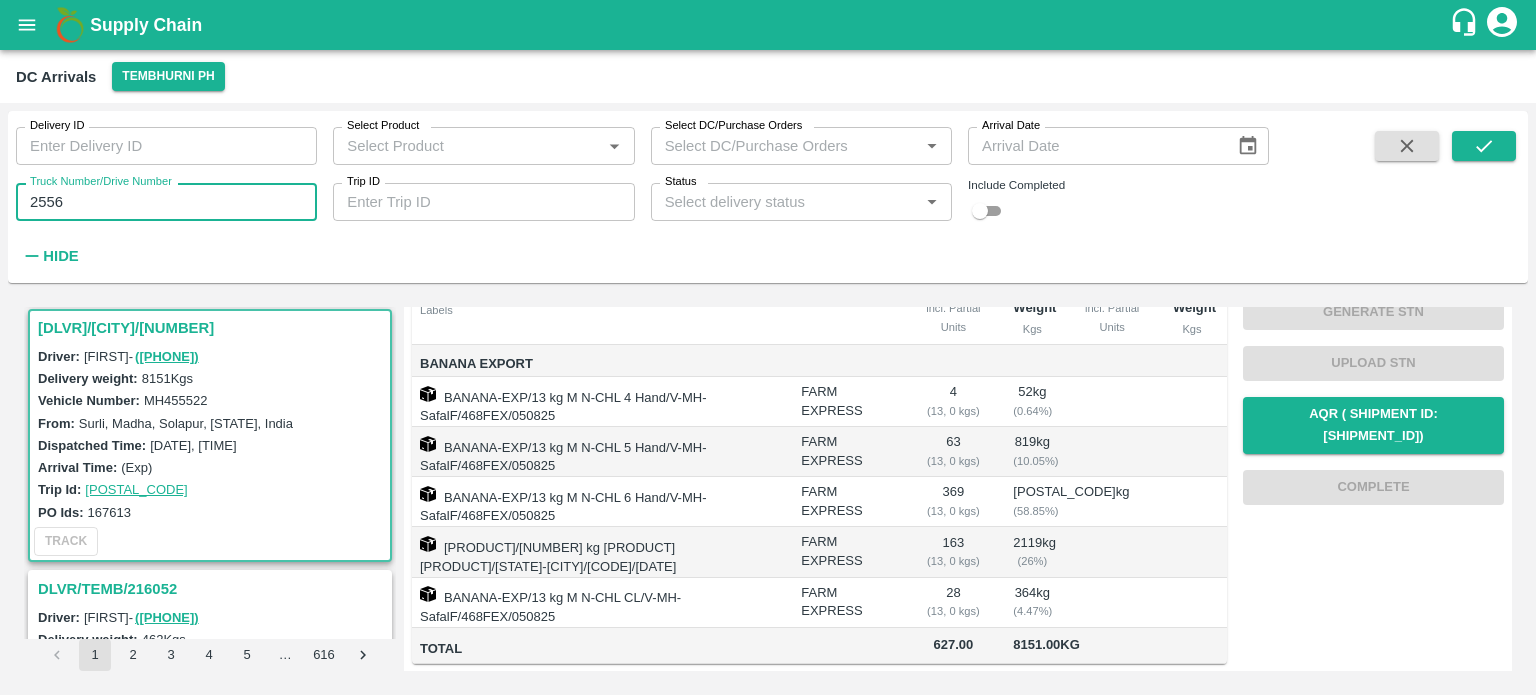 type on "2556" 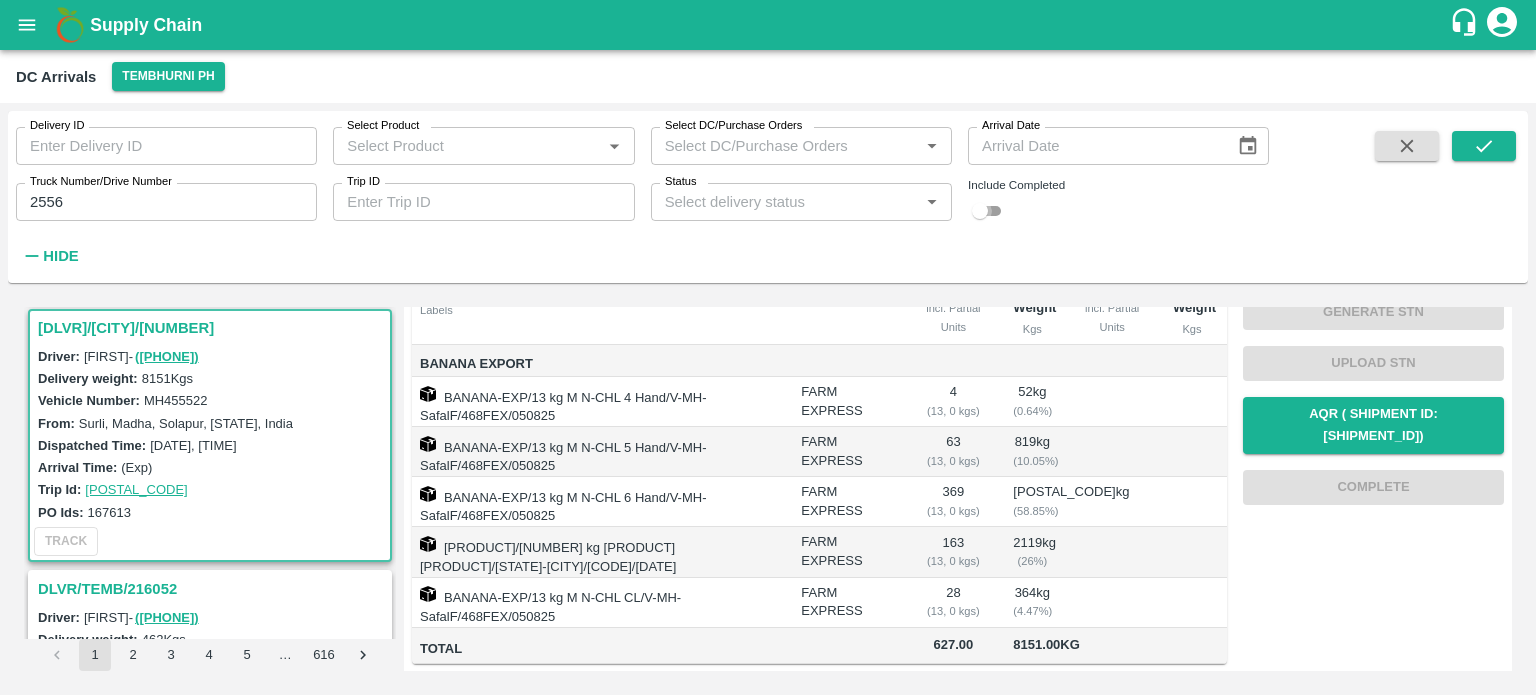 click at bounding box center (980, 211) 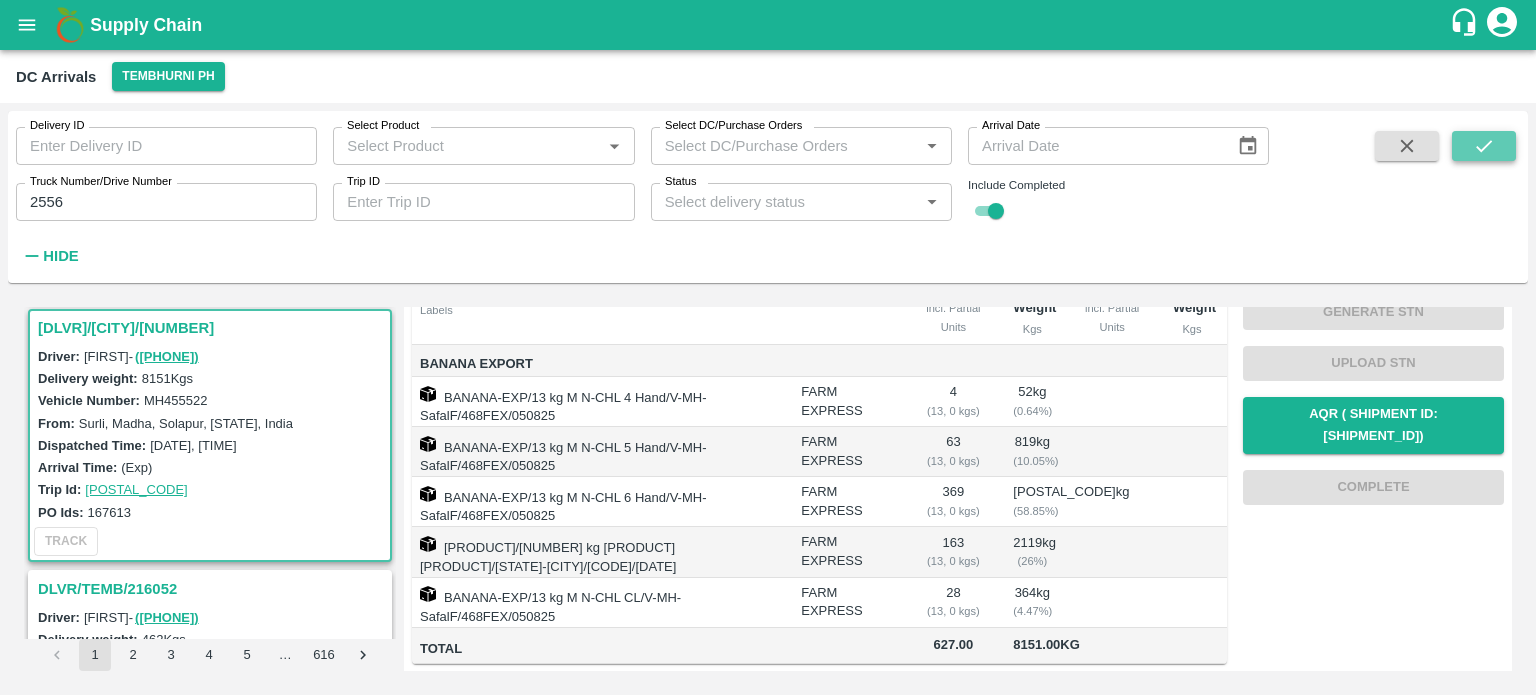 click 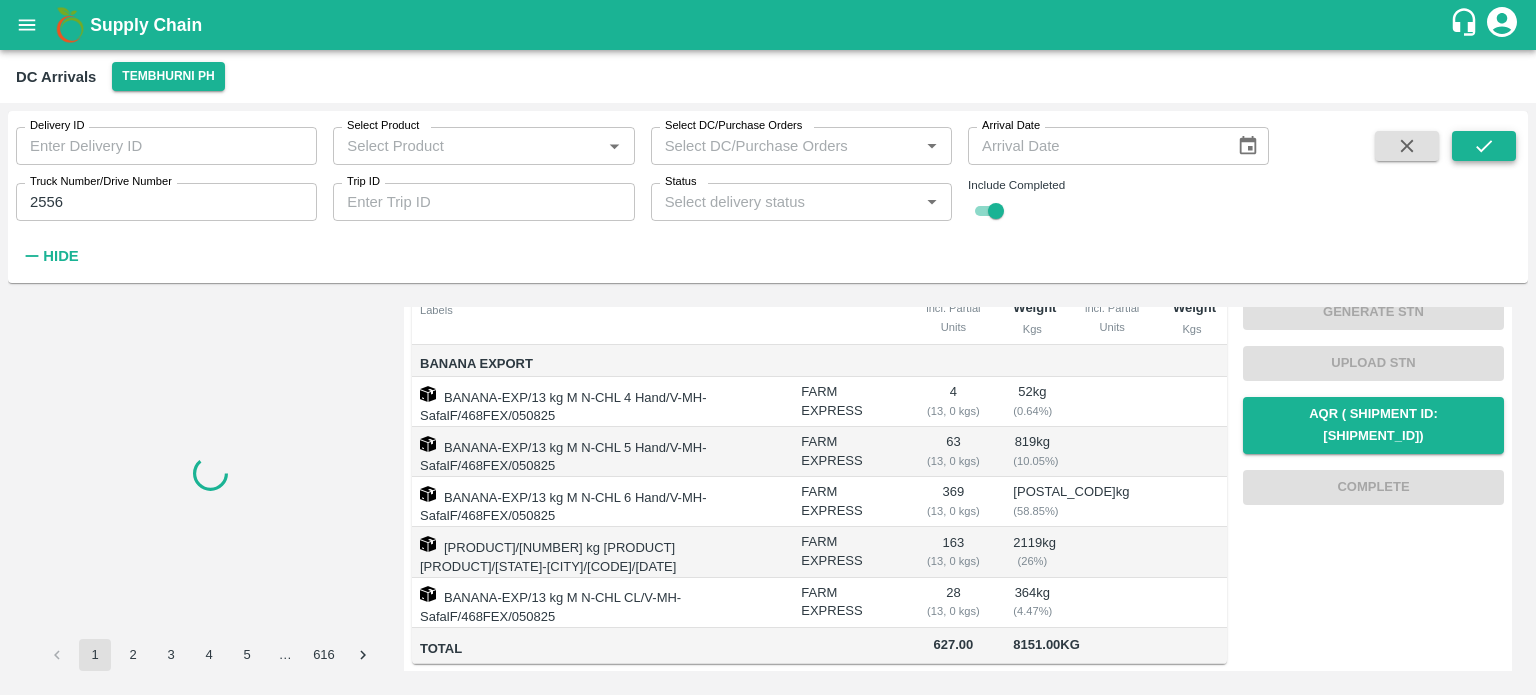 scroll, scrollTop: 0, scrollLeft: 0, axis: both 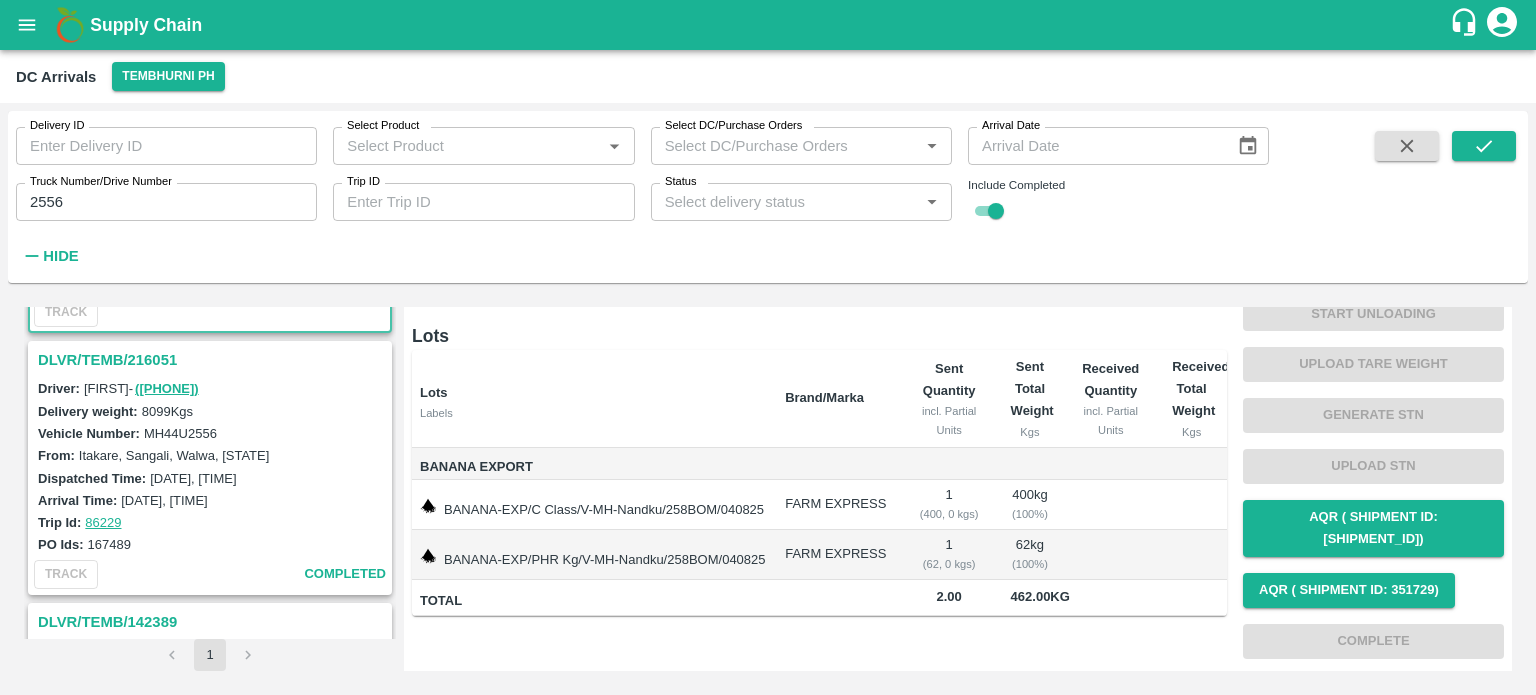 click on "2556" at bounding box center [166, 202] 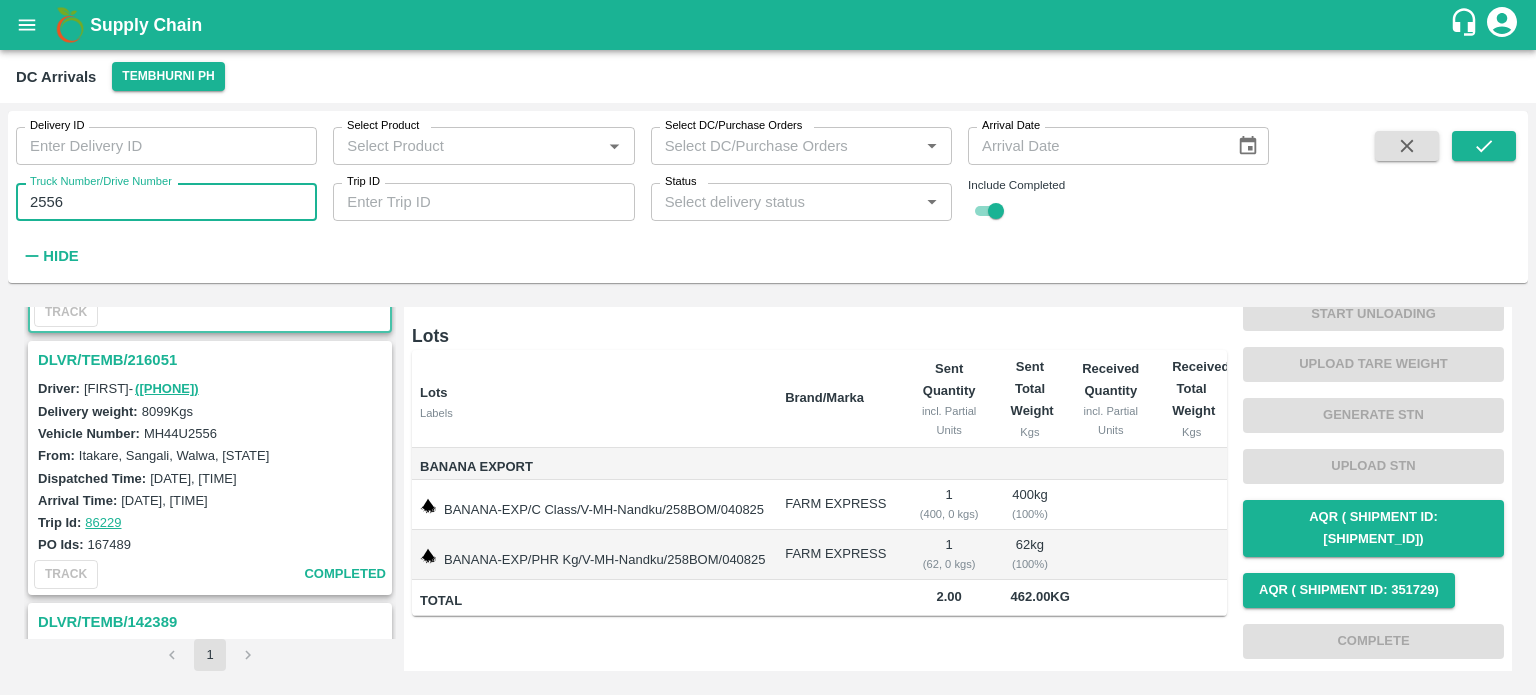 click on "2556" at bounding box center [166, 202] 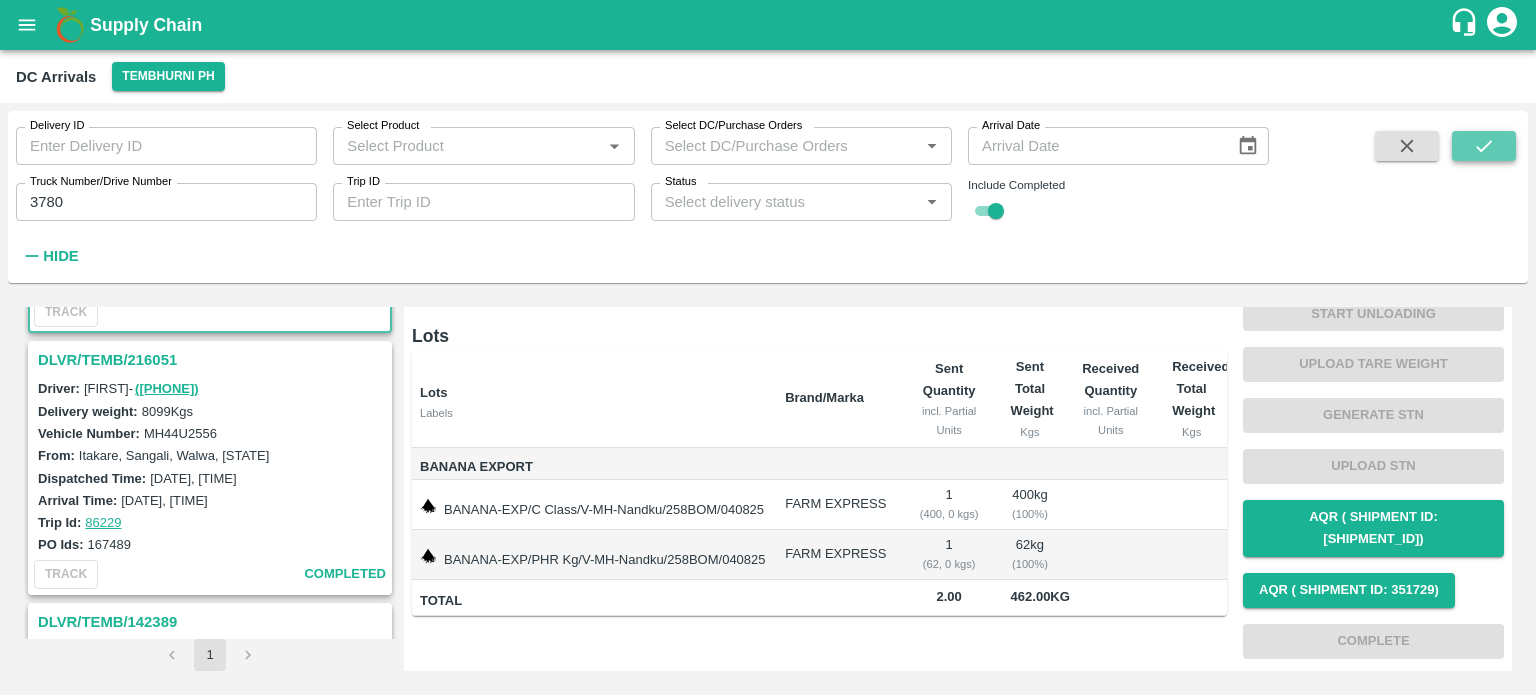 click at bounding box center (1484, 146) 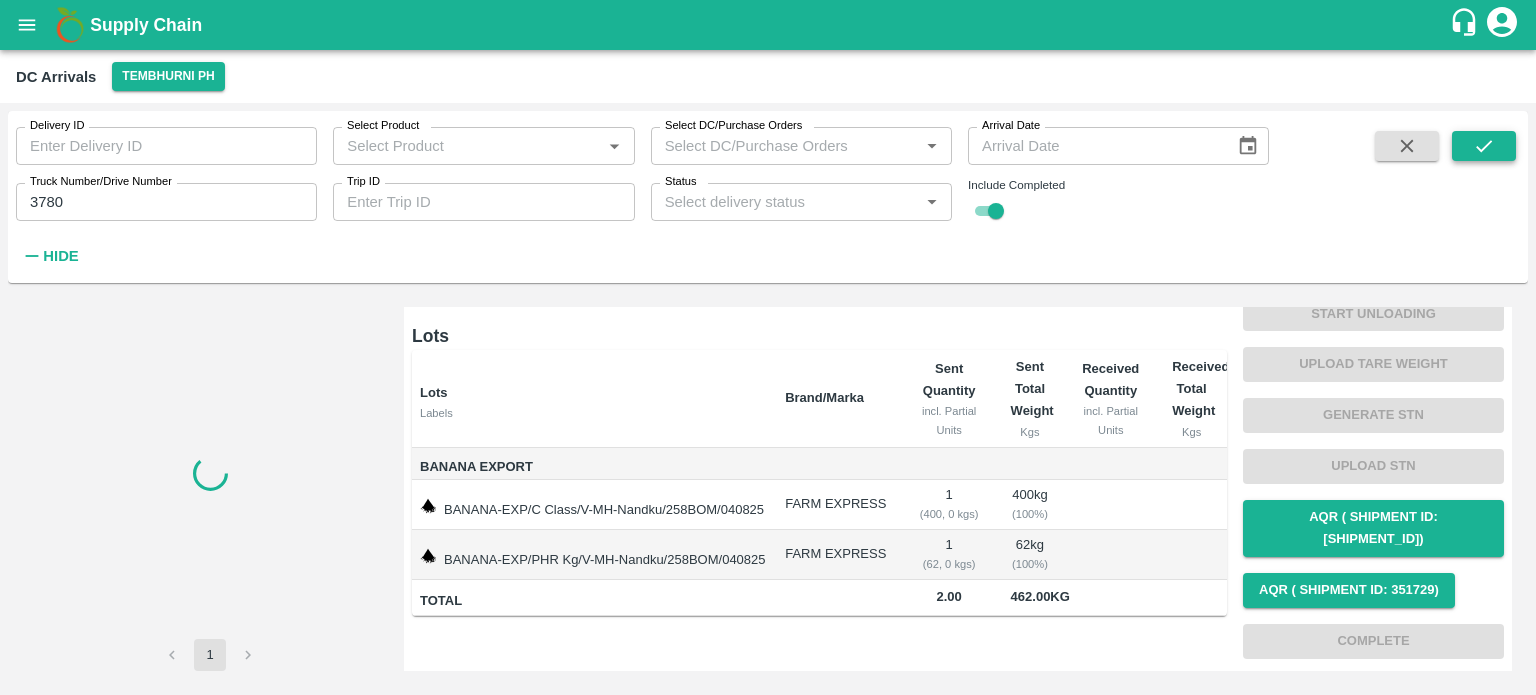 scroll, scrollTop: 0, scrollLeft: 0, axis: both 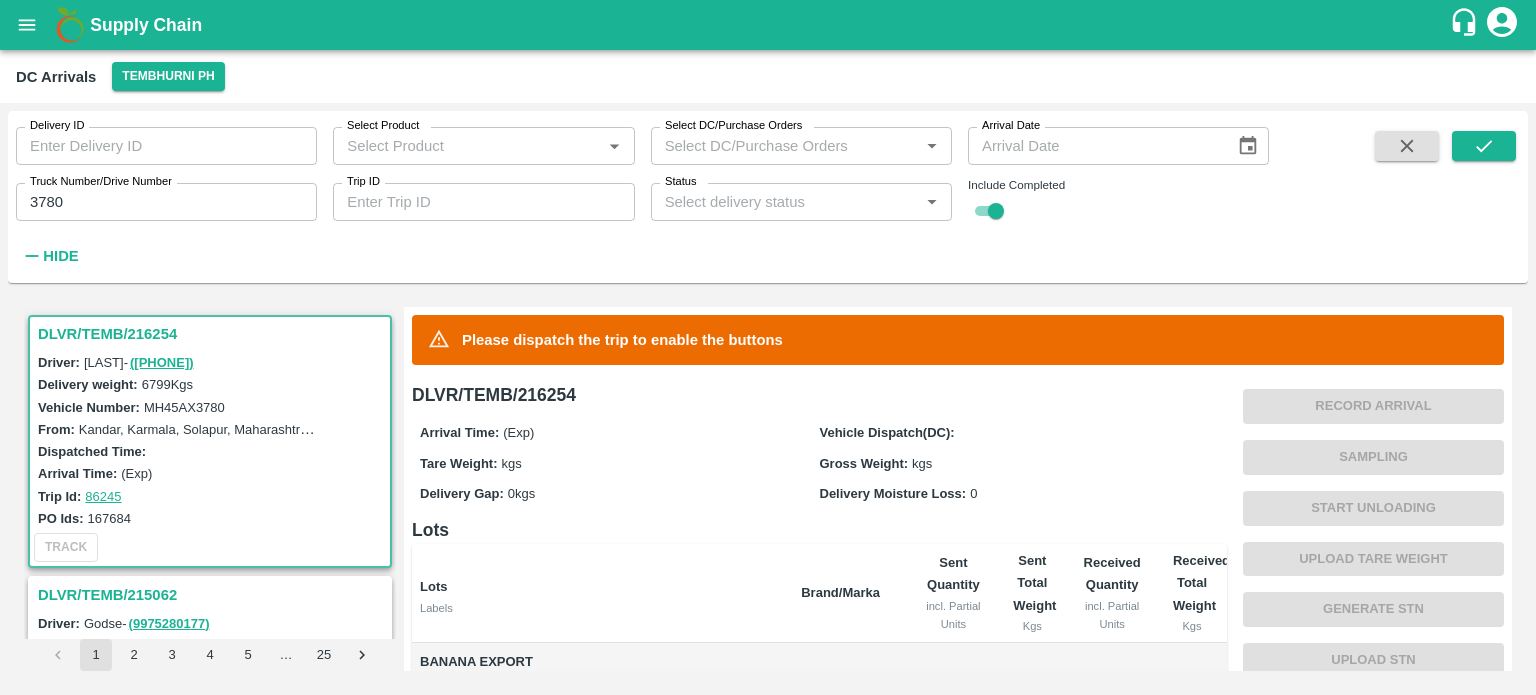 click on "3780" at bounding box center [166, 202] 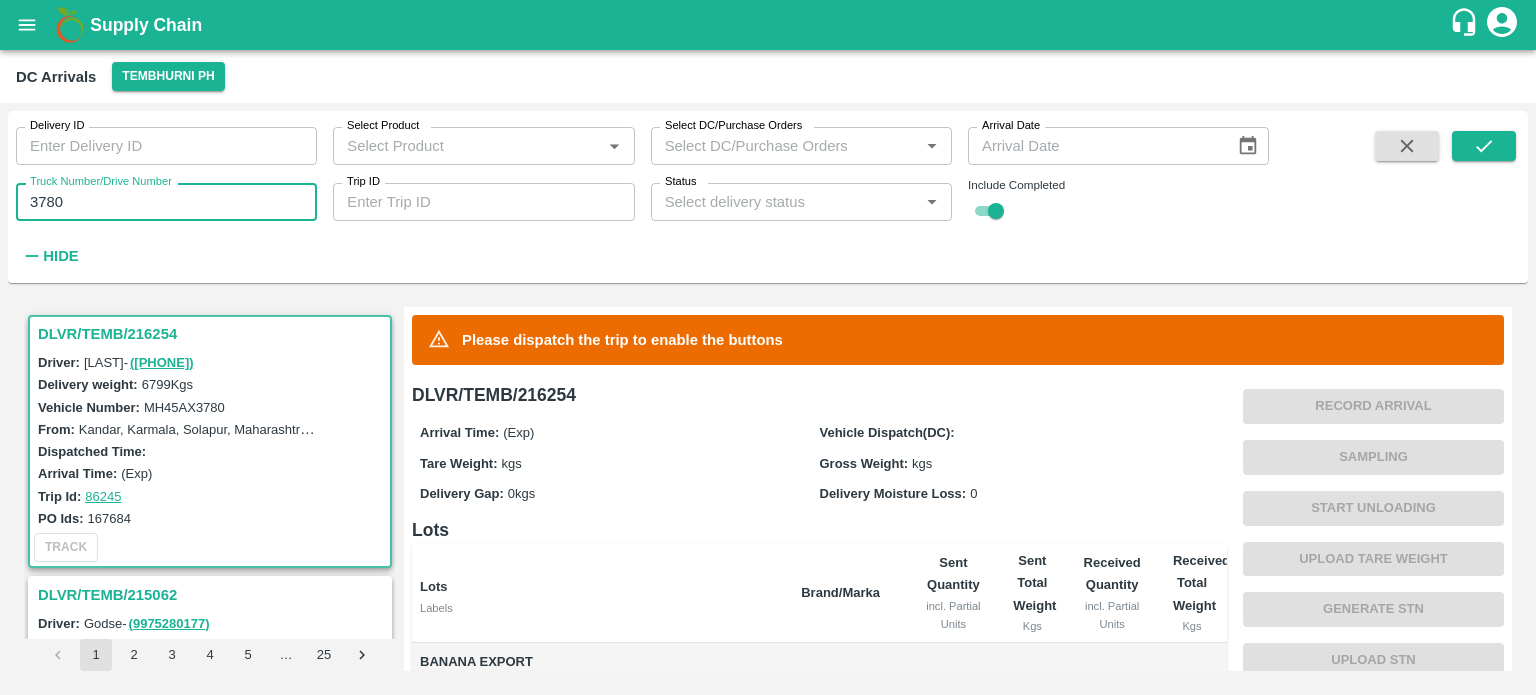 click on "3780" at bounding box center (166, 202) 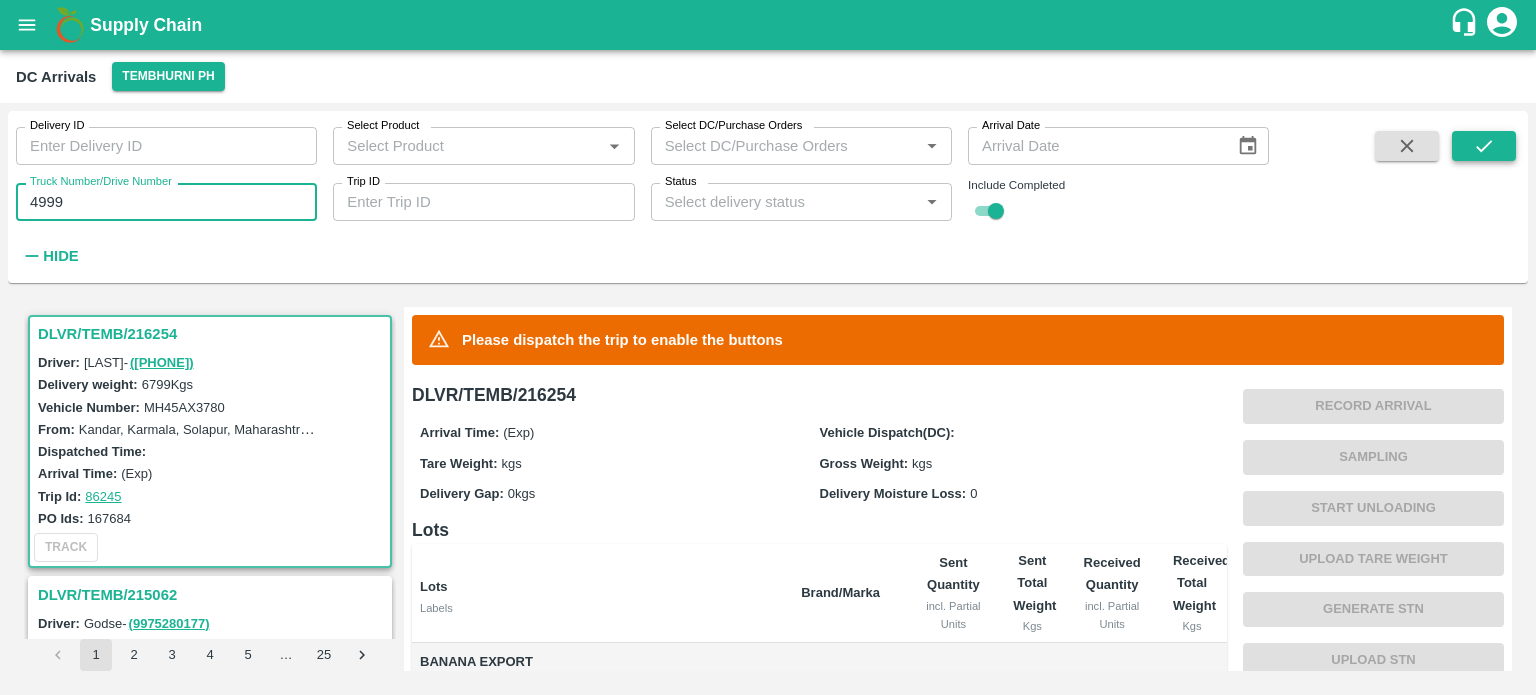 type on "4999" 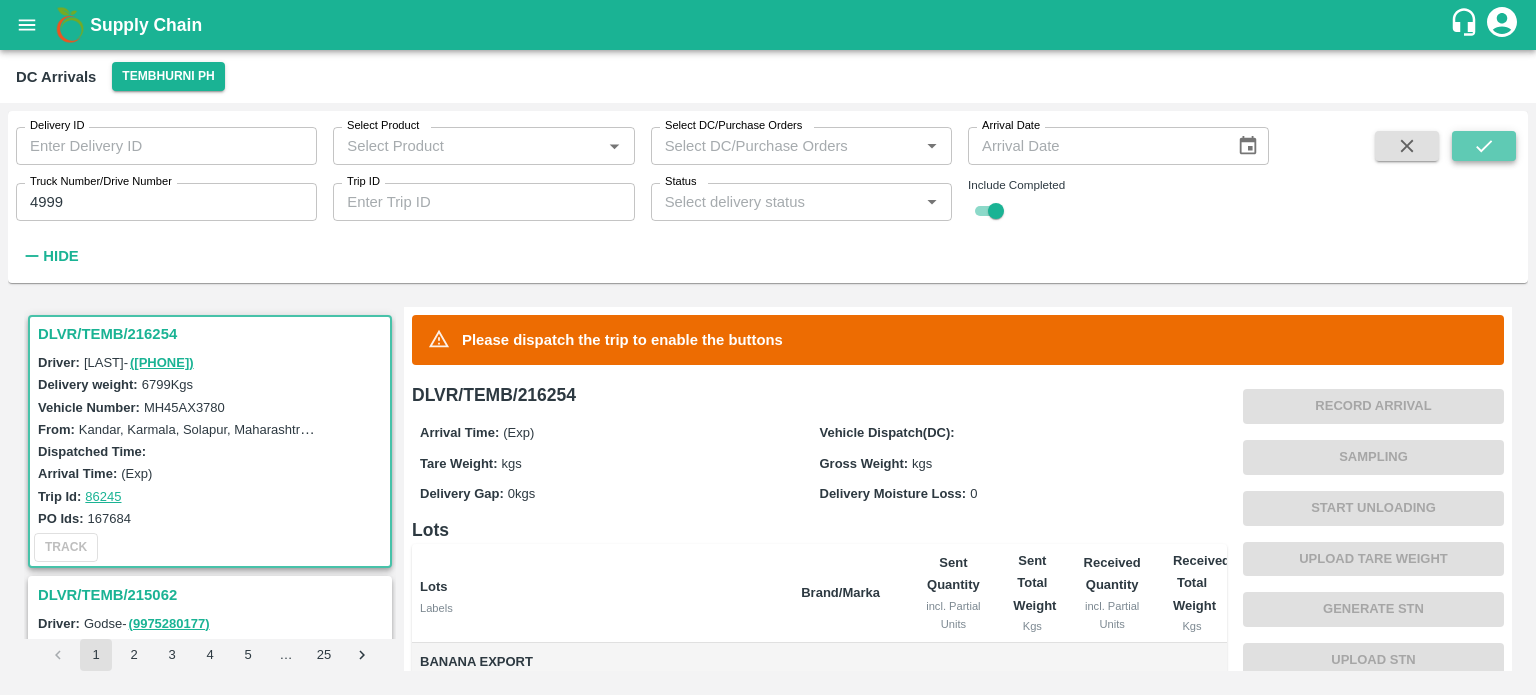 click 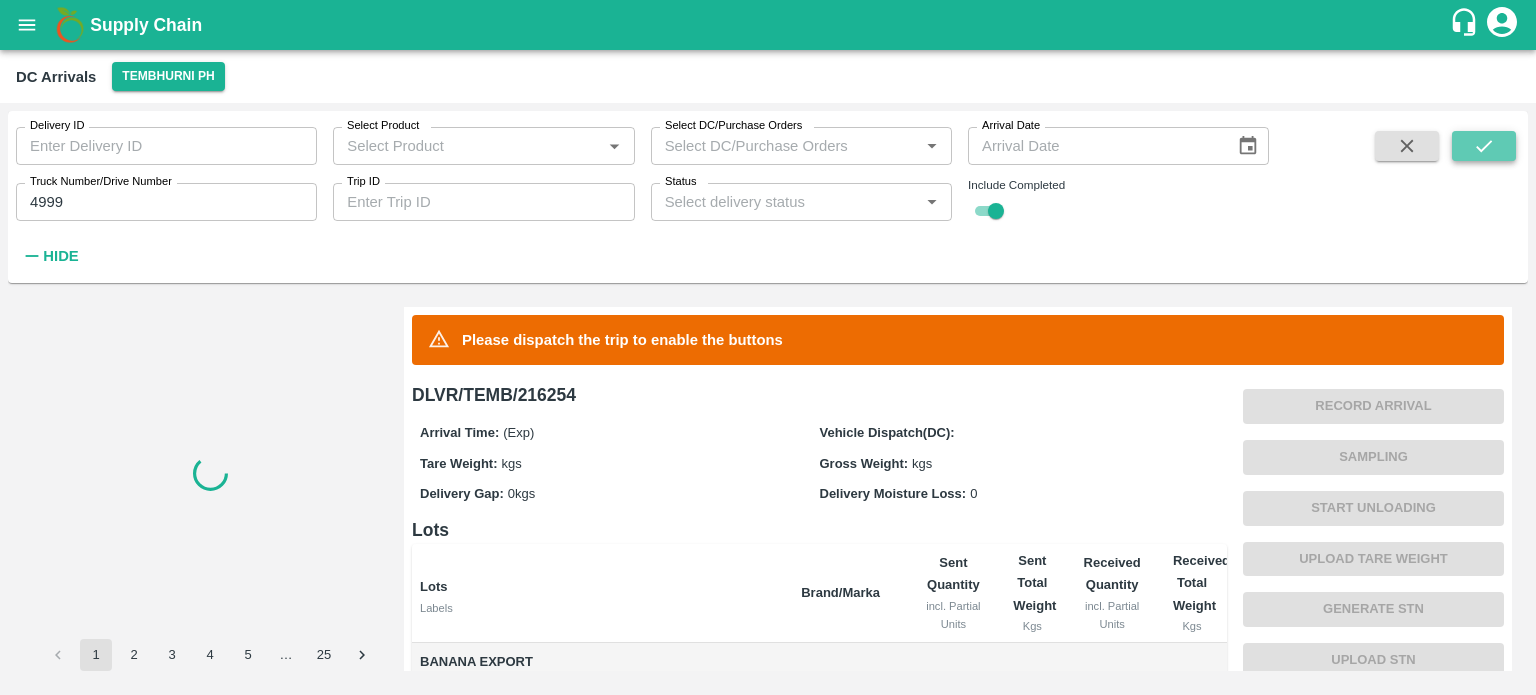 click 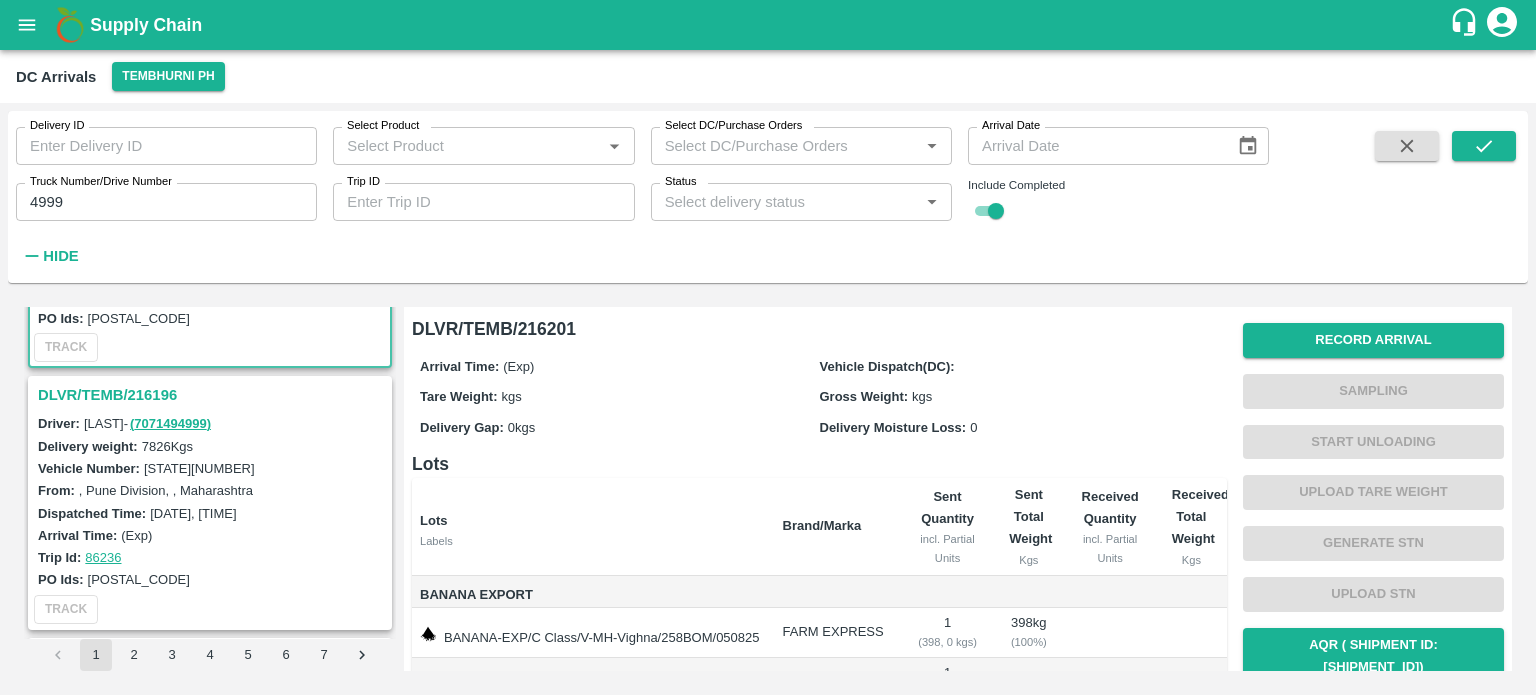scroll, scrollTop: 200, scrollLeft: 0, axis: vertical 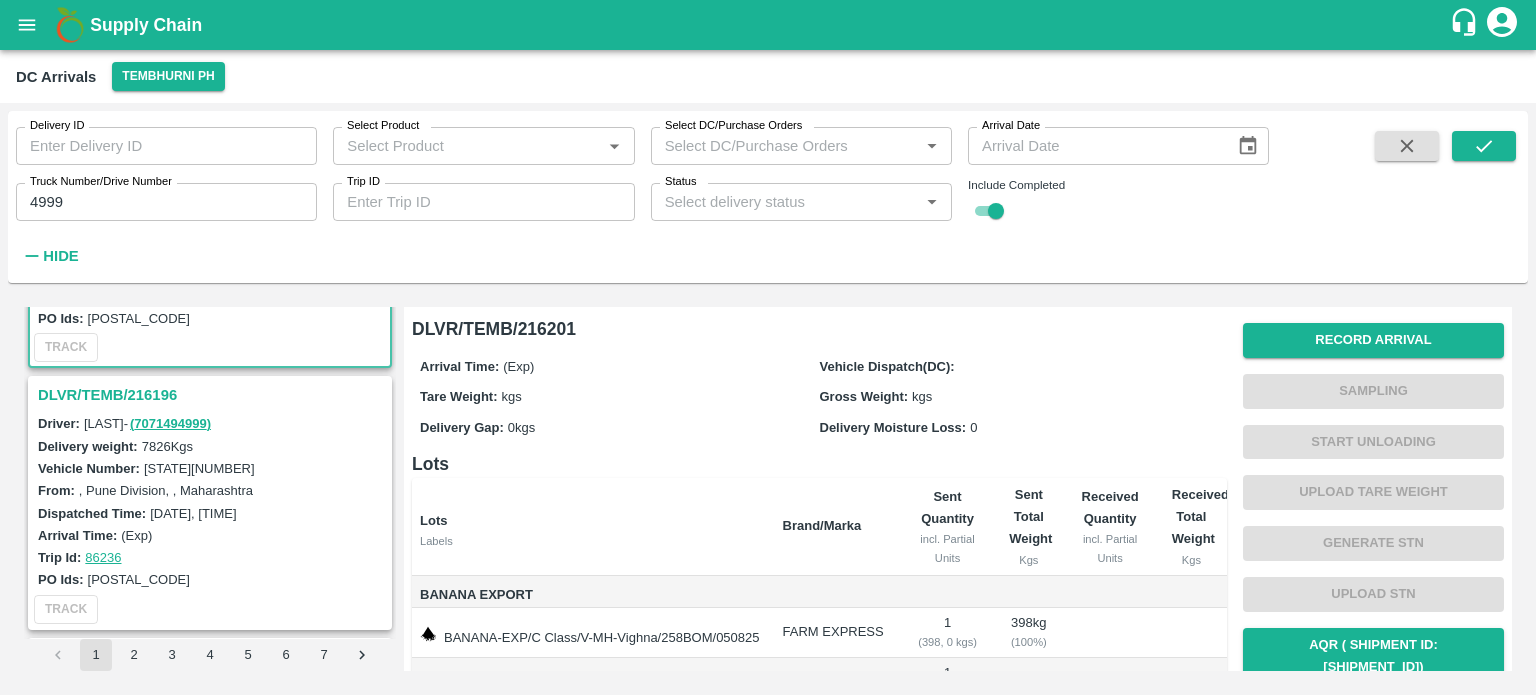 click on "DLVR/TEMB/216196" at bounding box center (213, 395) 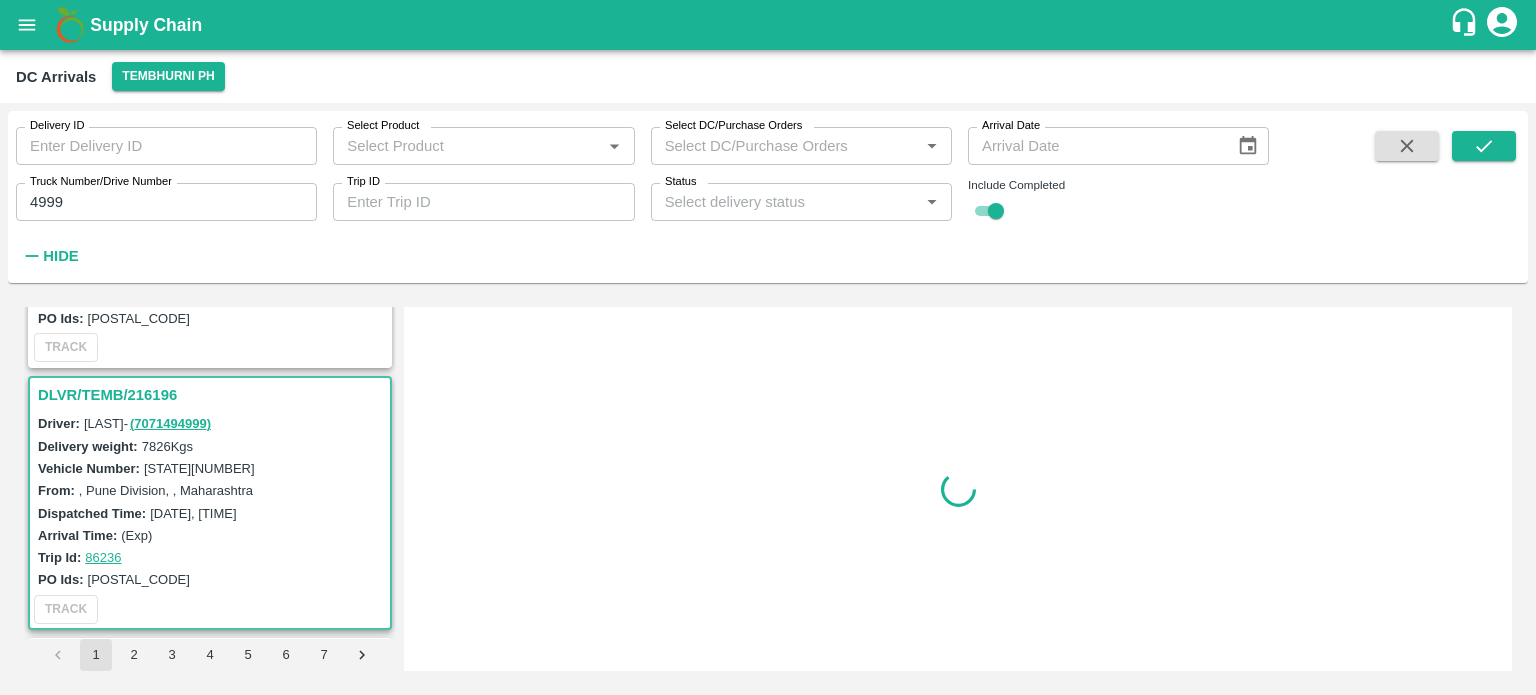 scroll, scrollTop: 268, scrollLeft: 0, axis: vertical 